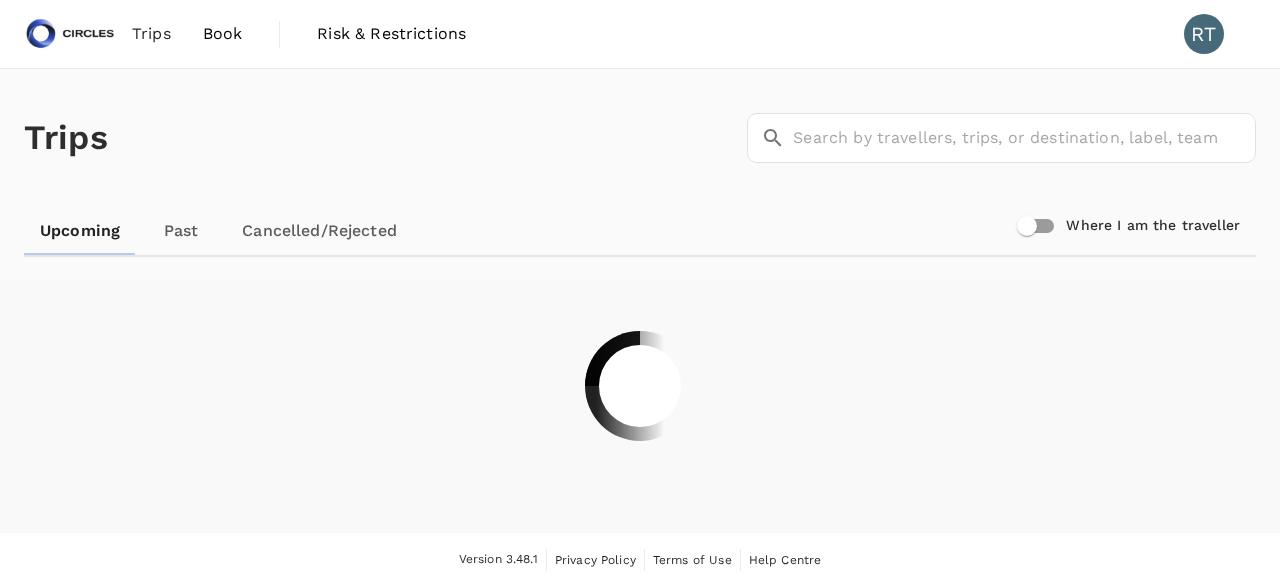 scroll, scrollTop: 0, scrollLeft: 0, axis: both 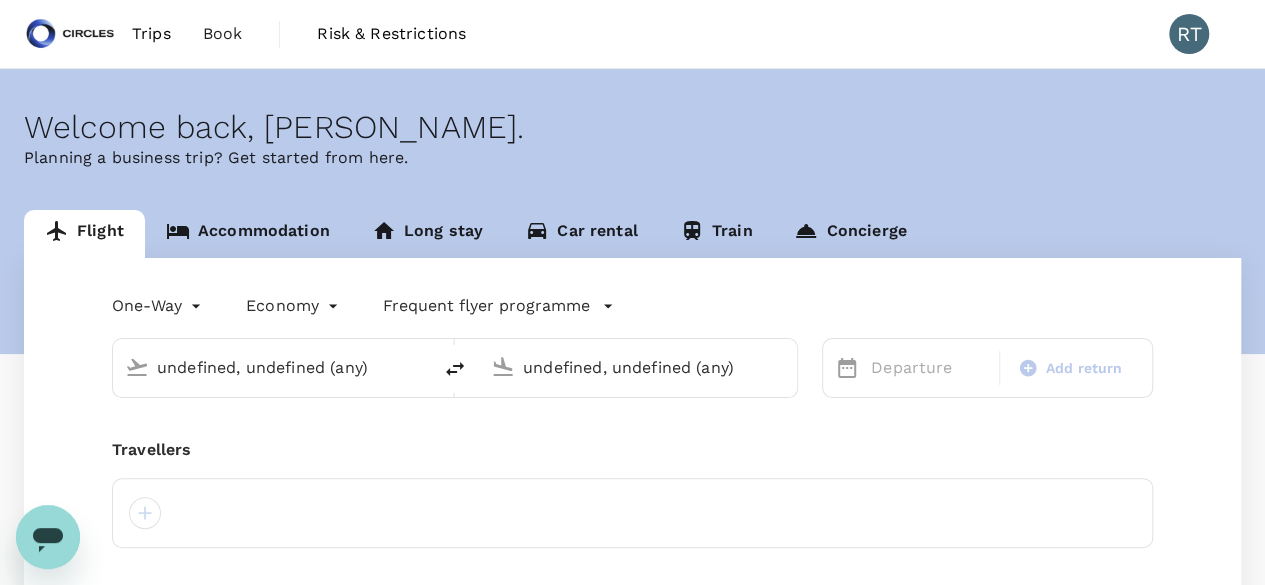 type 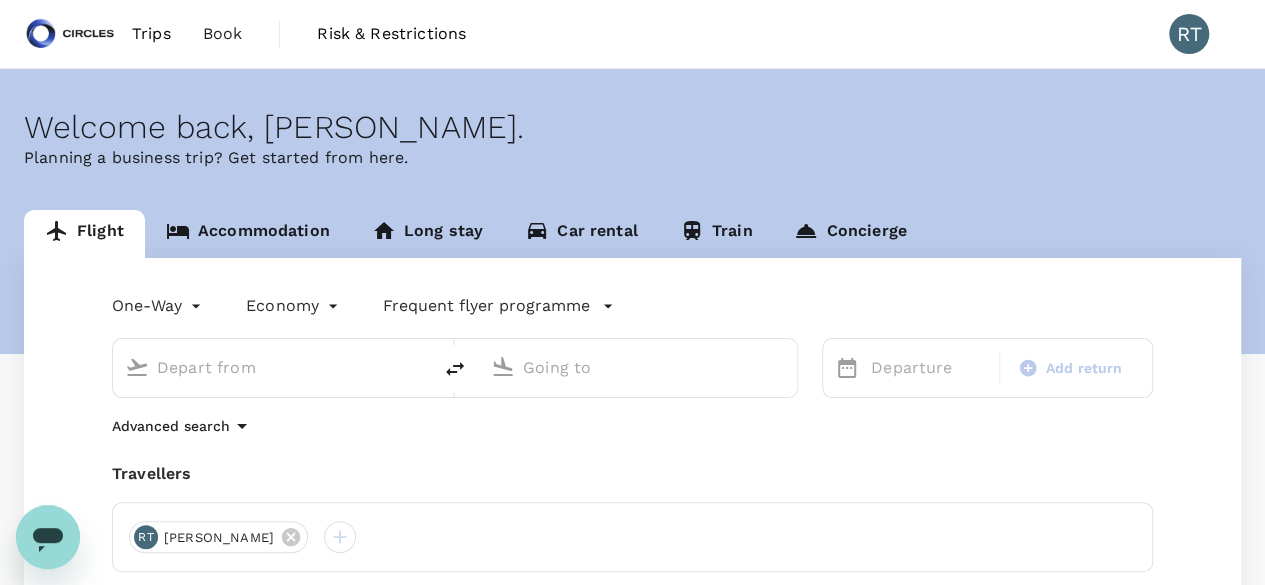 type on "Soekarno-Hatta Intl (CGK)" 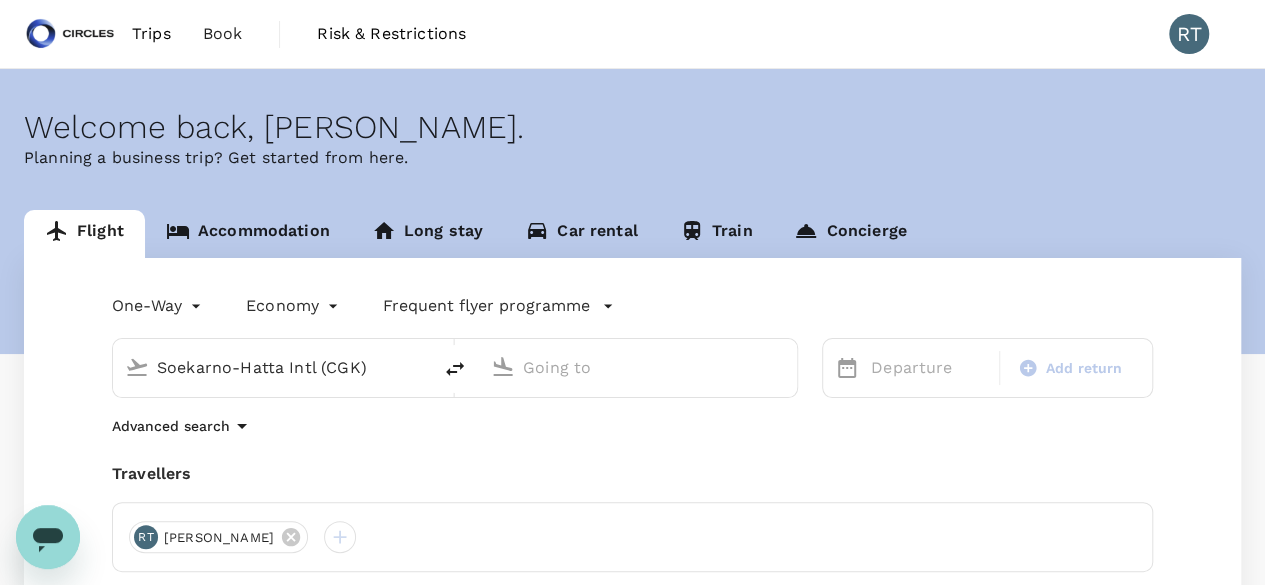 type on "Singapore Changi (SIN)" 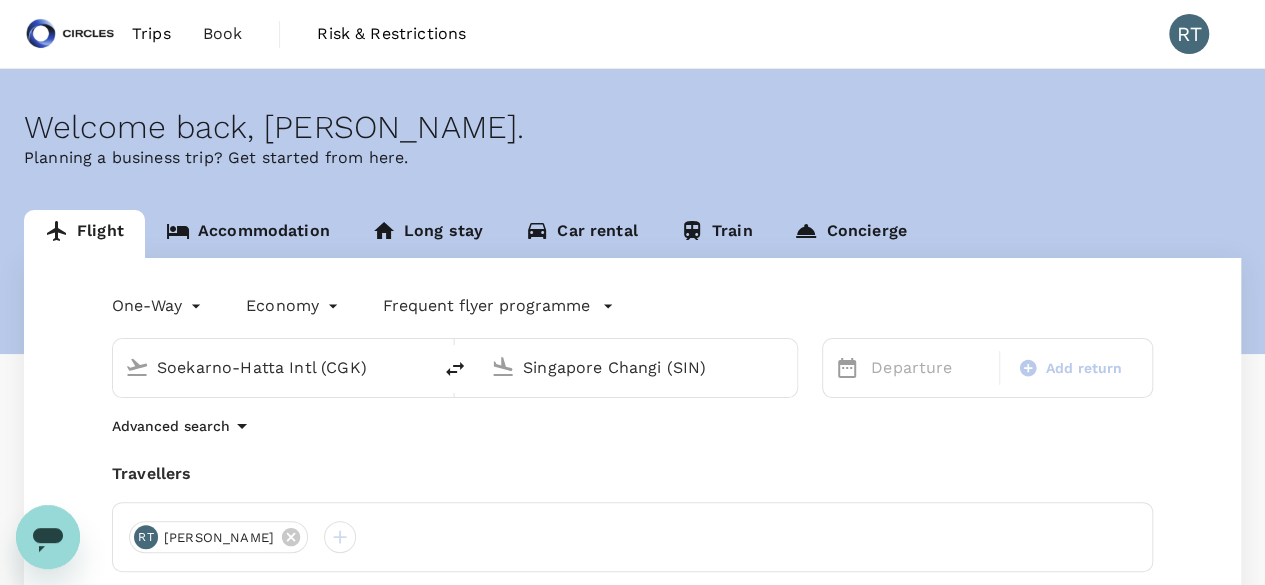click 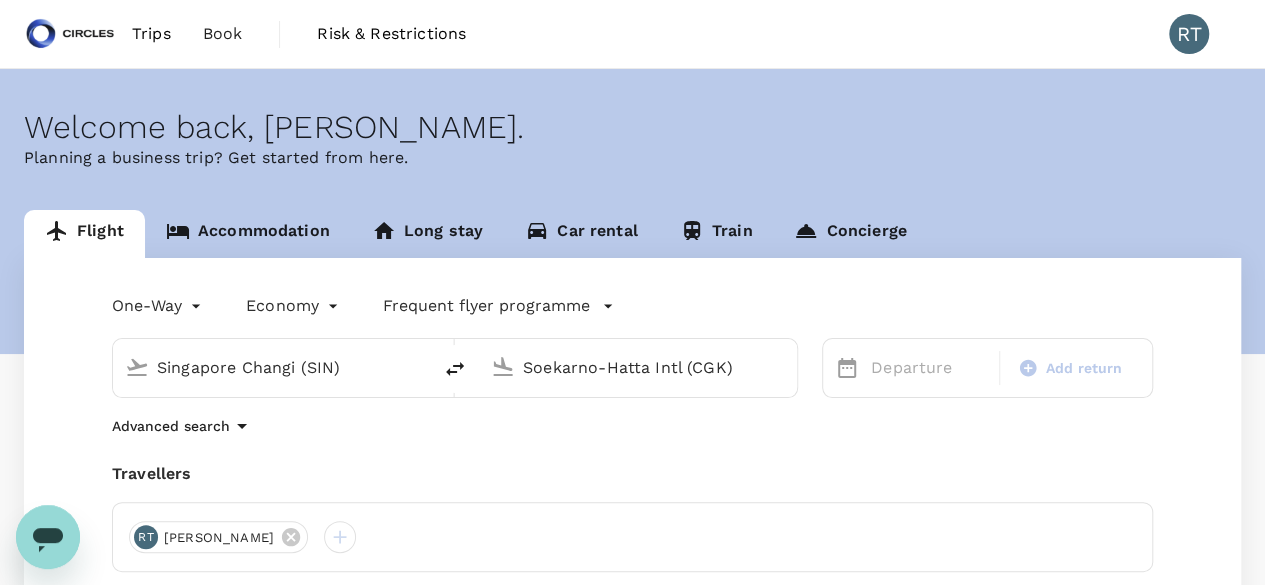 click 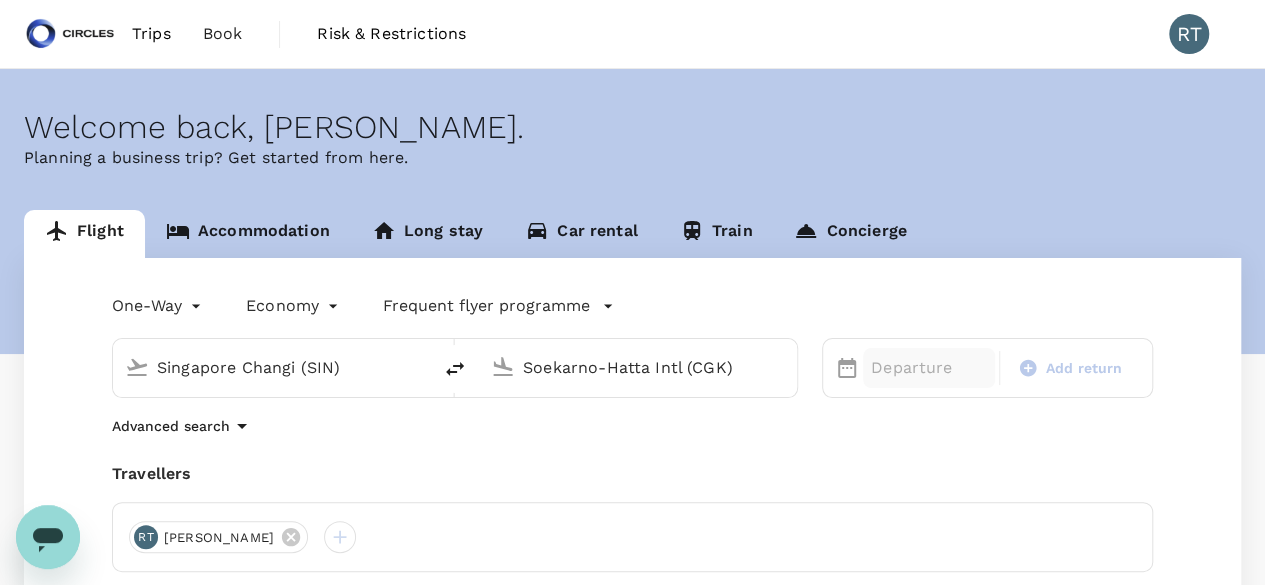 click on "Departure" at bounding box center (929, 368) 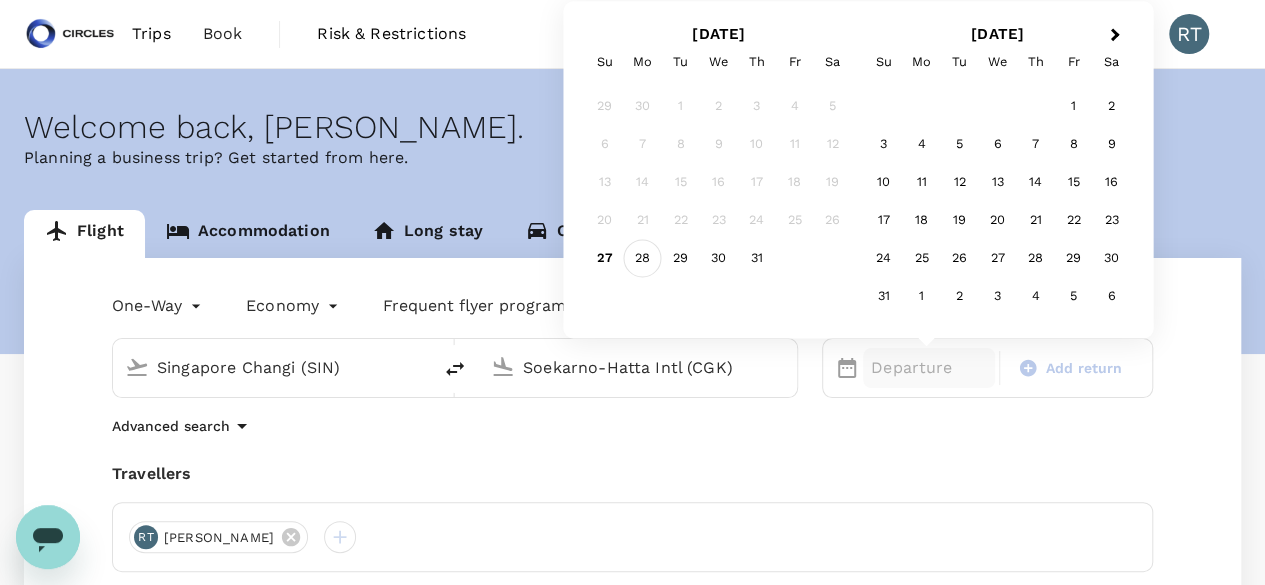 click on "28" at bounding box center (643, 259) 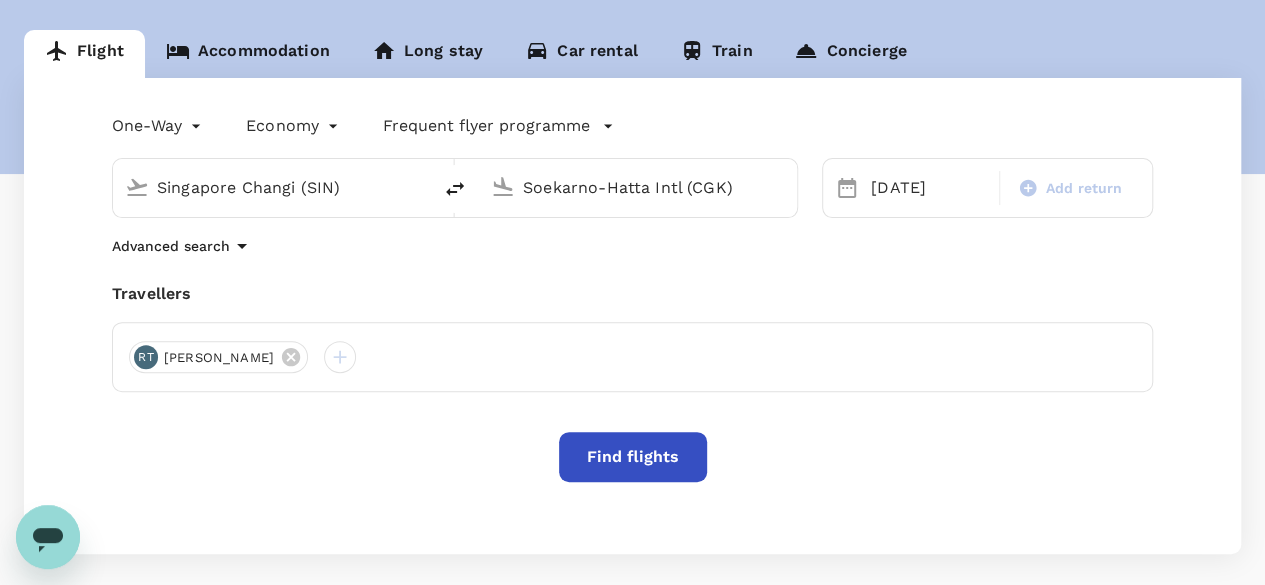 scroll, scrollTop: 273, scrollLeft: 0, axis: vertical 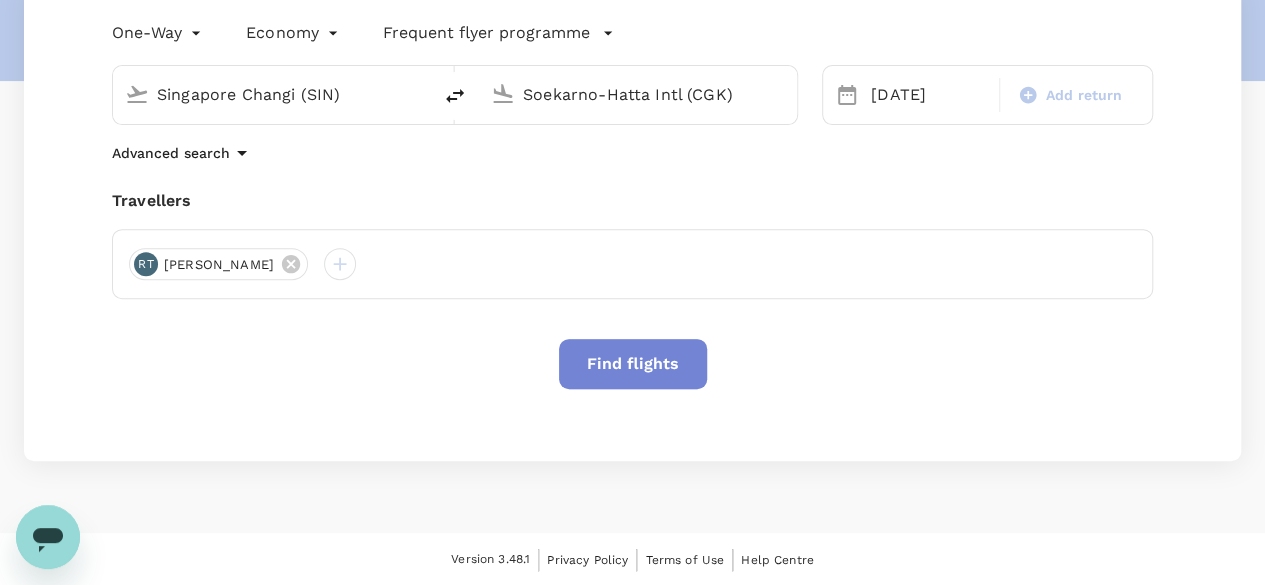 click on "Find flights" at bounding box center (633, 364) 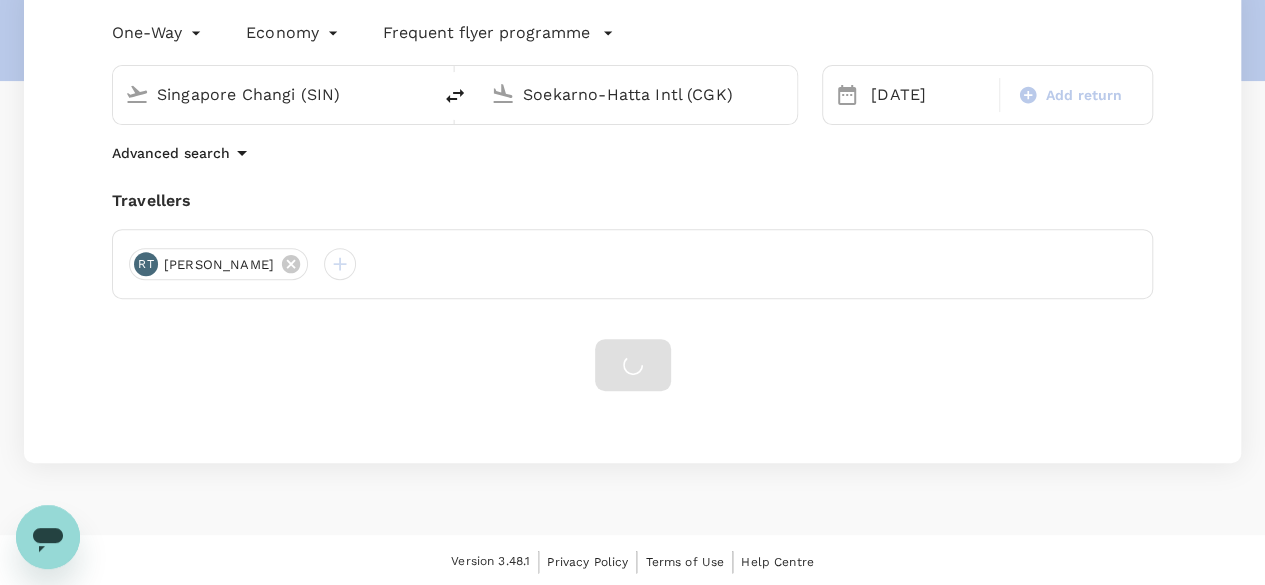 scroll, scrollTop: 0, scrollLeft: 0, axis: both 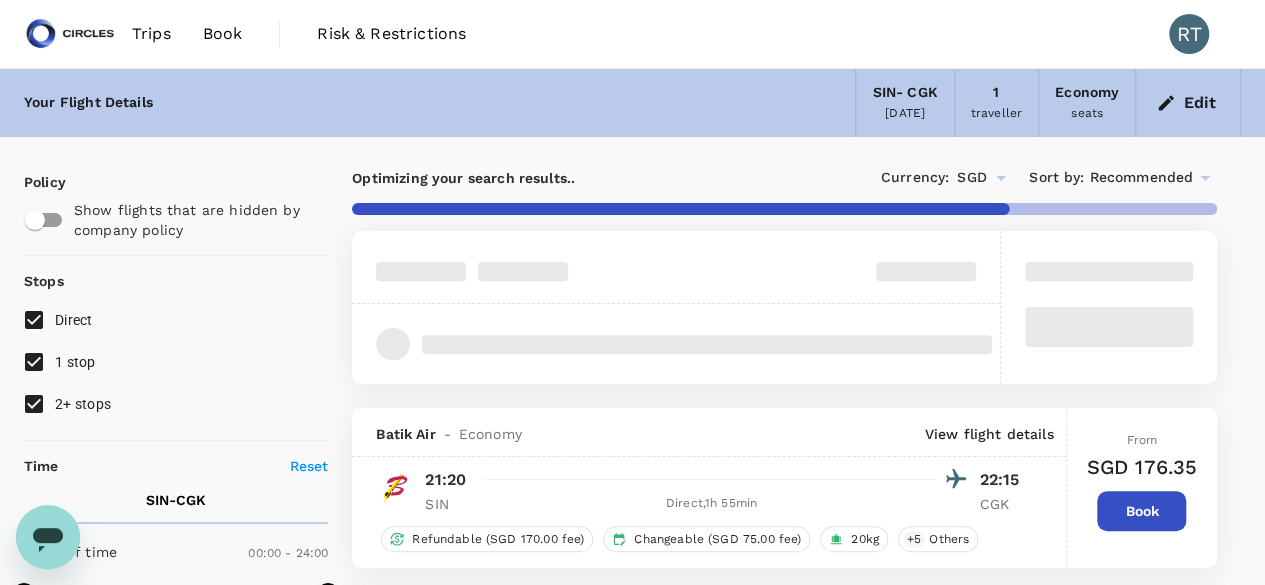 type on "1100" 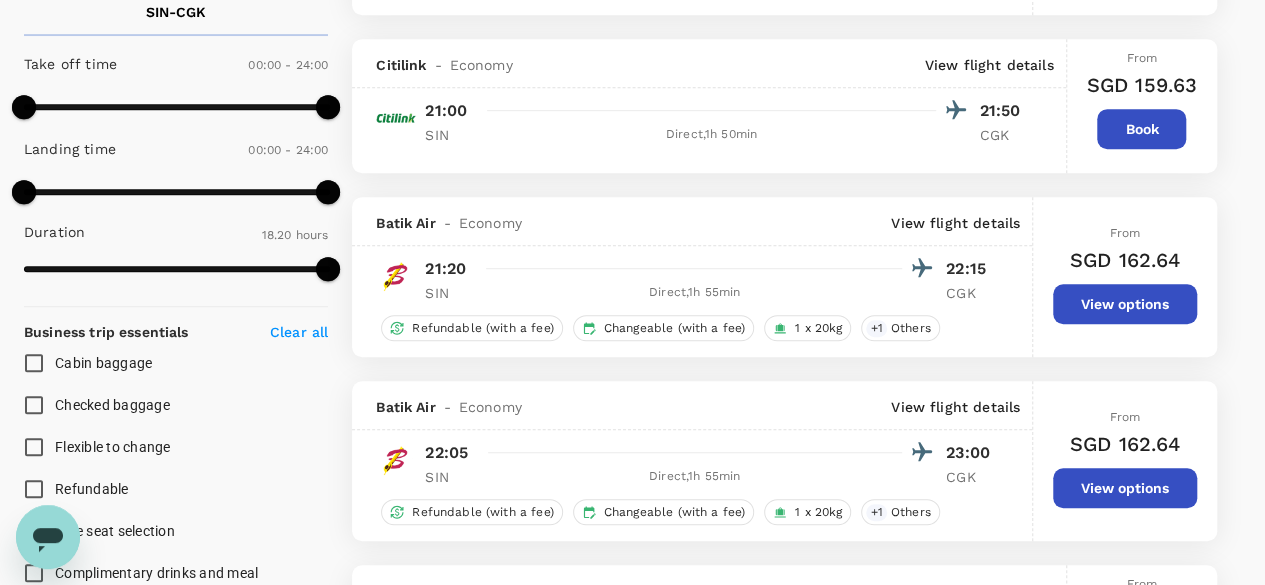 scroll, scrollTop: 200, scrollLeft: 0, axis: vertical 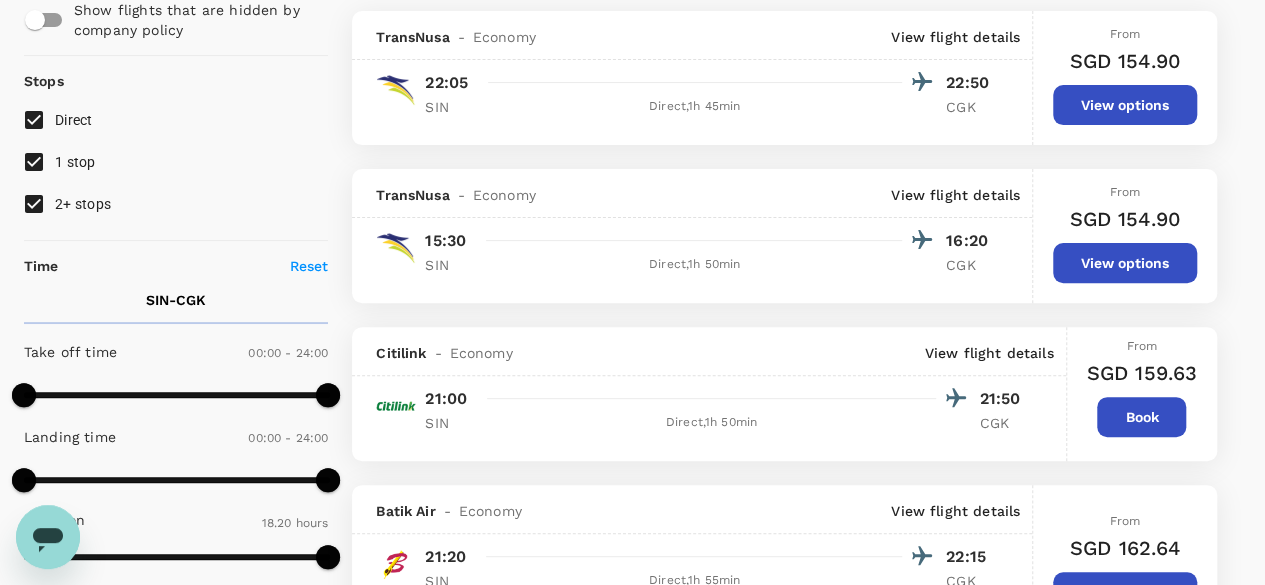 click on "1 stop" at bounding box center (34, 162) 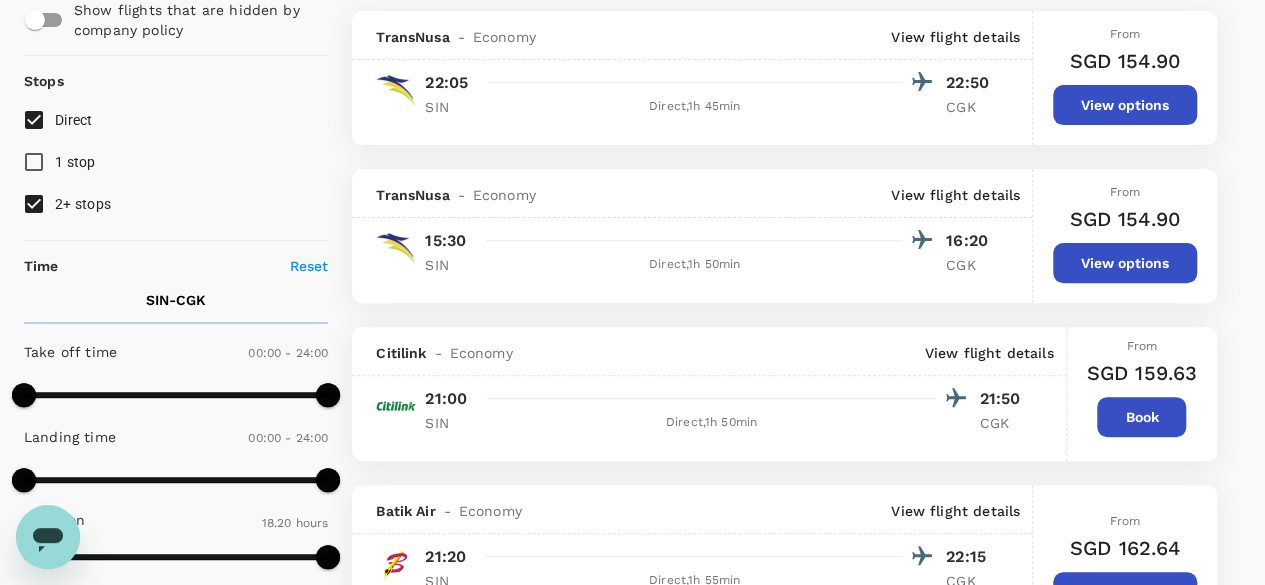 click on "2+ stops" at bounding box center (34, 204) 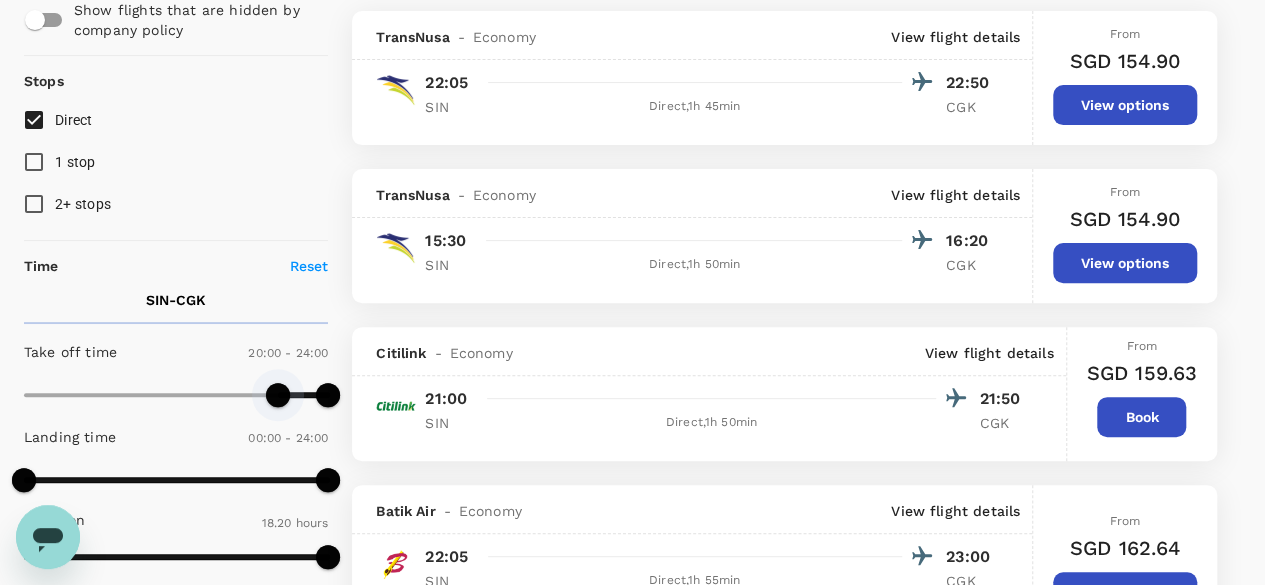 drag, startPoint x: 20, startPoint y: 385, endPoint x: 278, endPoint y: 403, distance: 258.62714 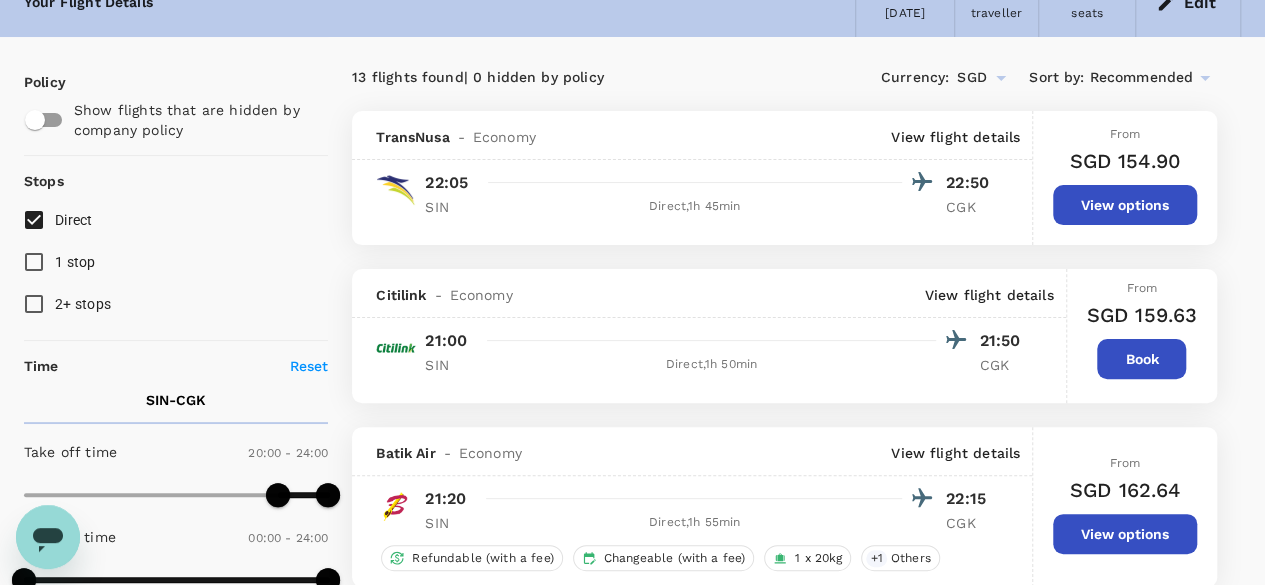 scroll, scrollTop: 300, scrollLeft: 0, axis: vertical 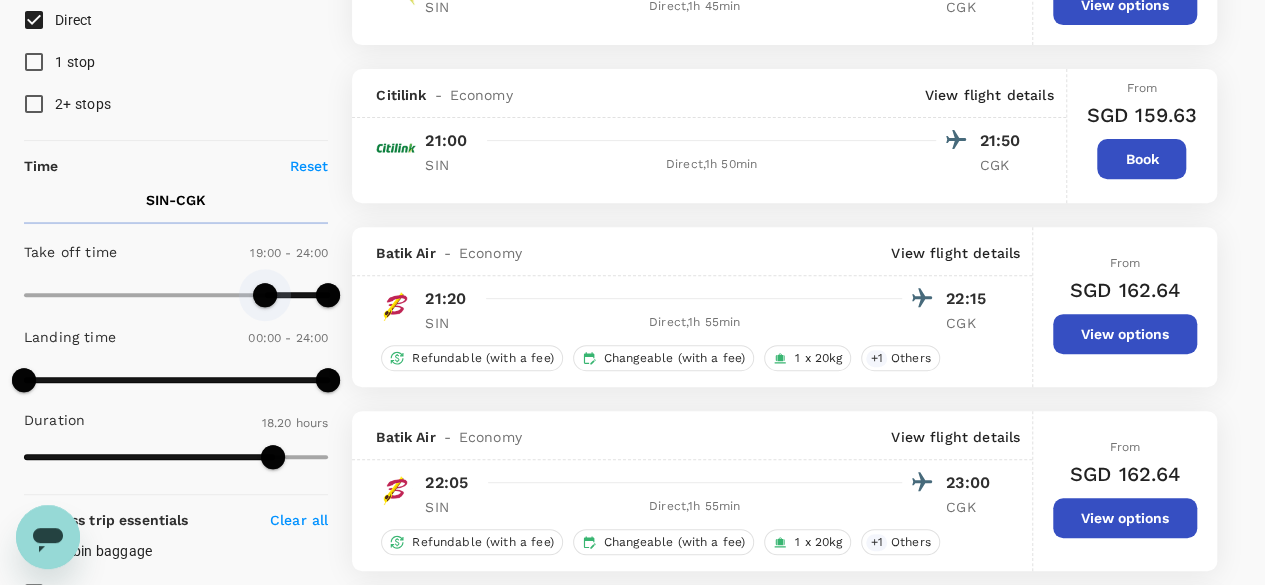 type on "1080" 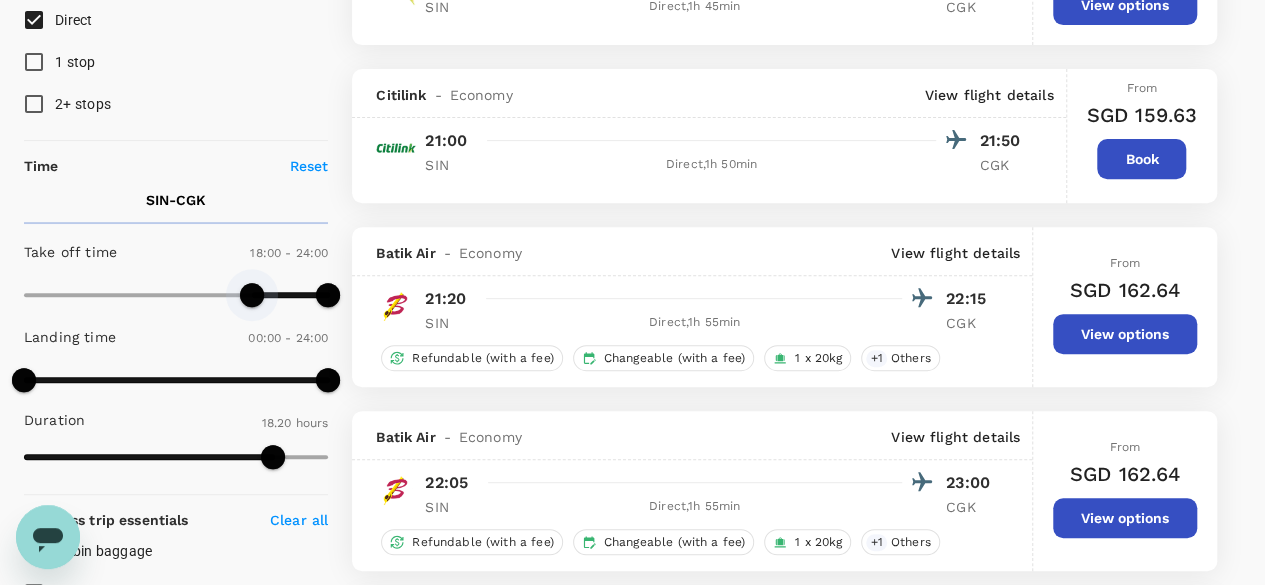 drag, startPoint x: 272, startPoint y: 295, endPoint x: 250, endPoint y: 302, distance: 23.086792 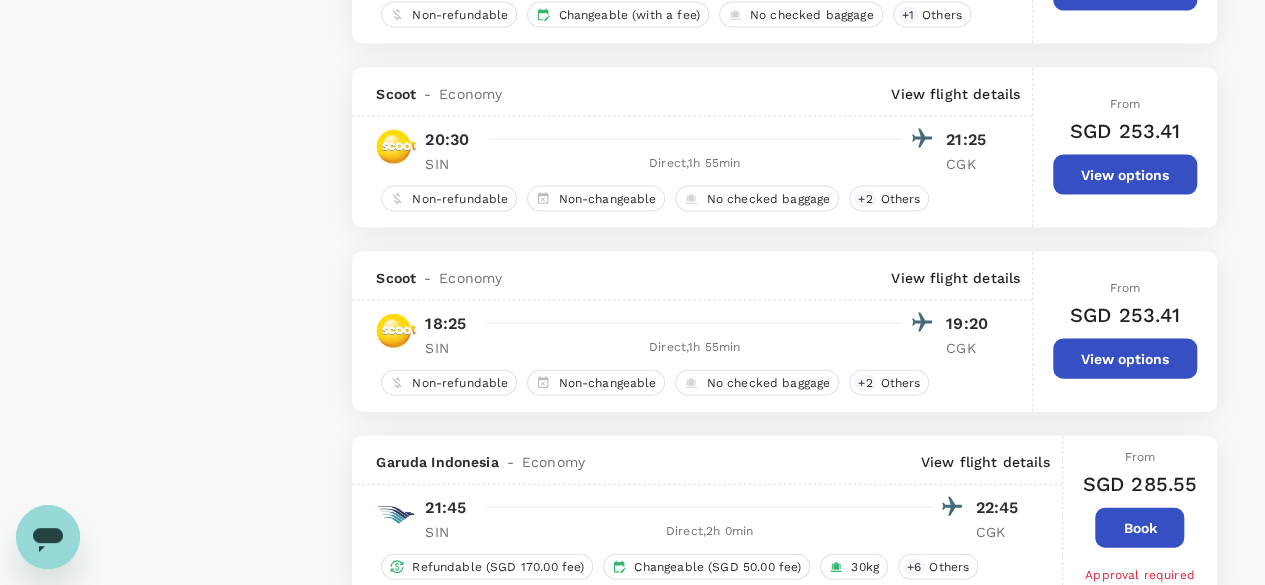 scroll, scrollTop: 2000, scrollLeft: 0, axis: vertical 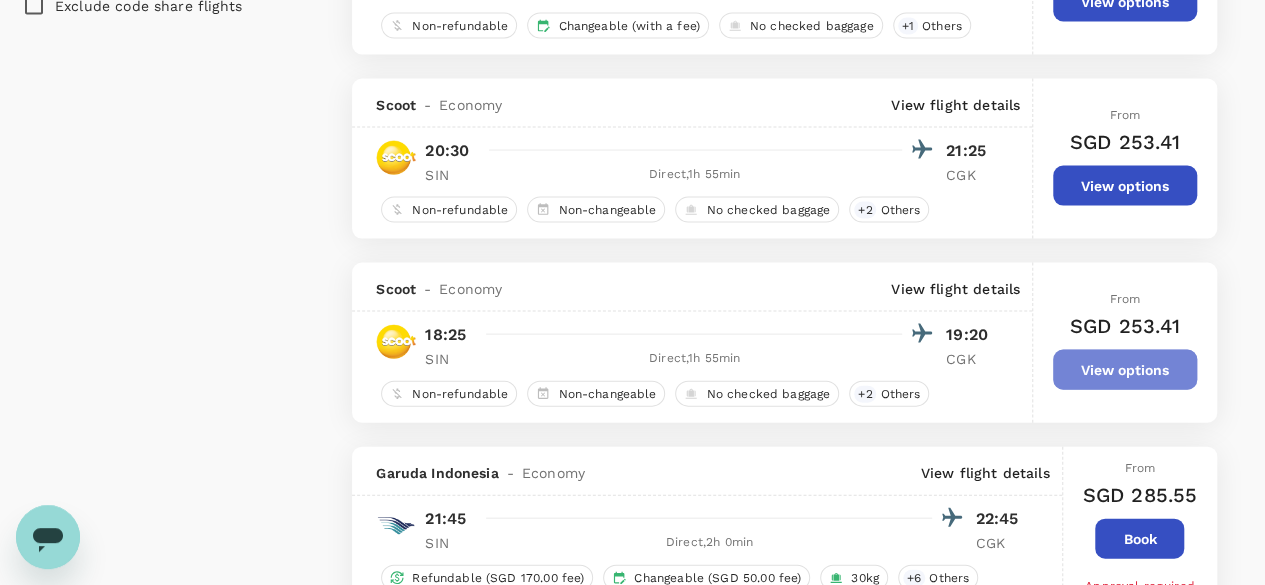 click on "View options" at bounding box center (1125, 370) 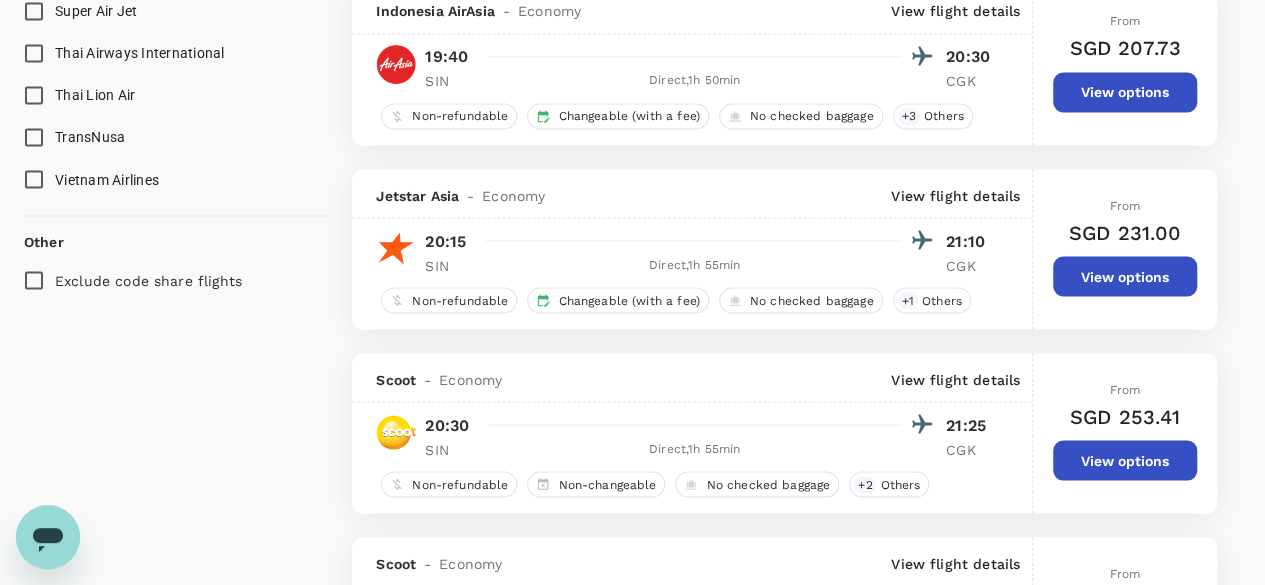 scroll, scrollTop: 1756, scrollLeft: 0, axis: vertical 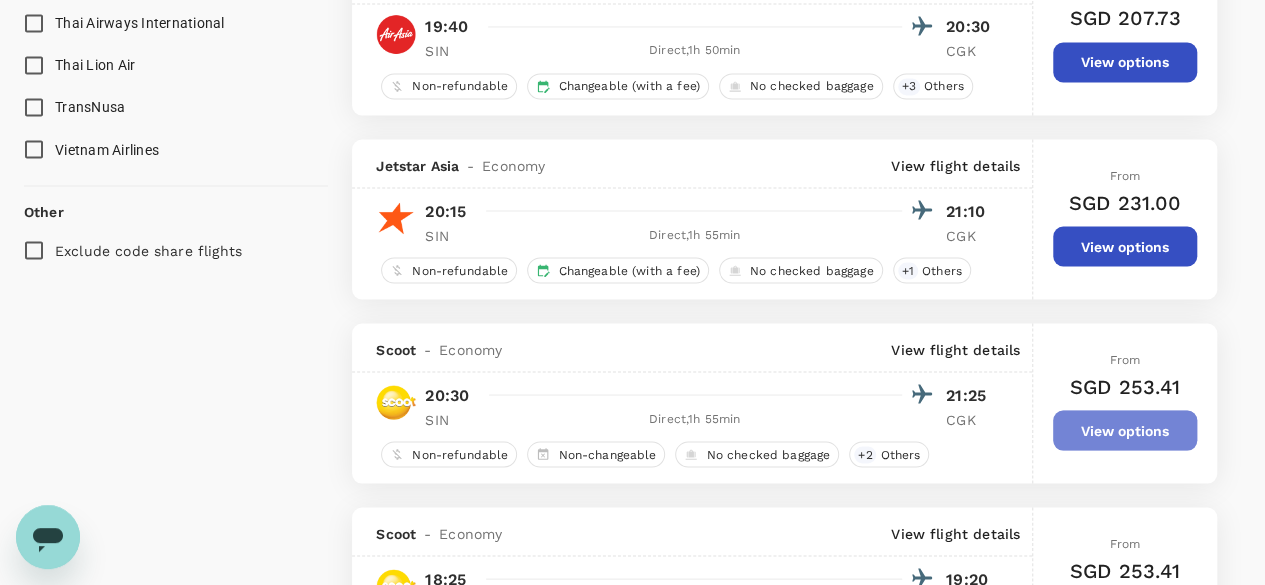 click on "View options" at bounding box center (1125, 430) 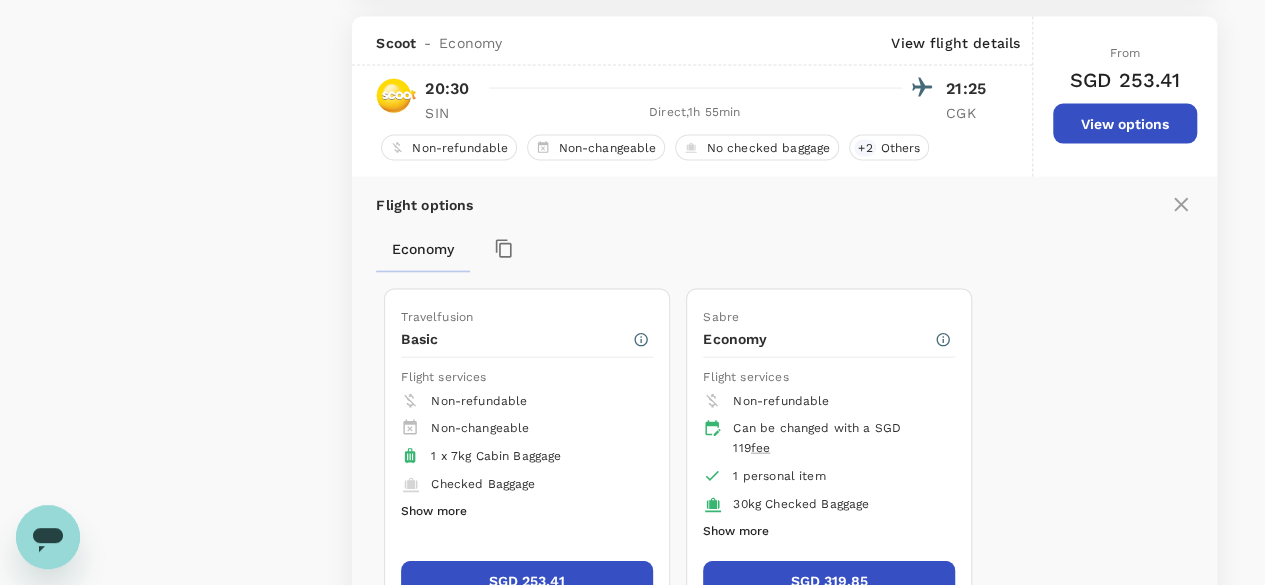 scroll, scrollTop: 2073, scrollLeft: 0, axis: vertical 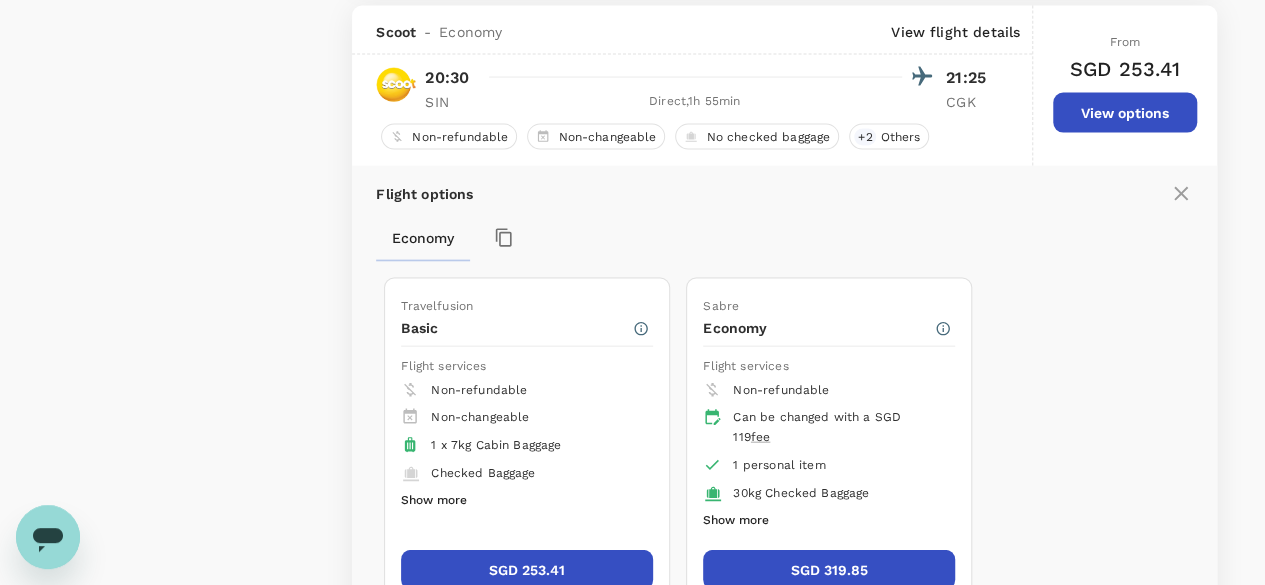 click on "SGD 253.41" at bounding box center (527, 570) 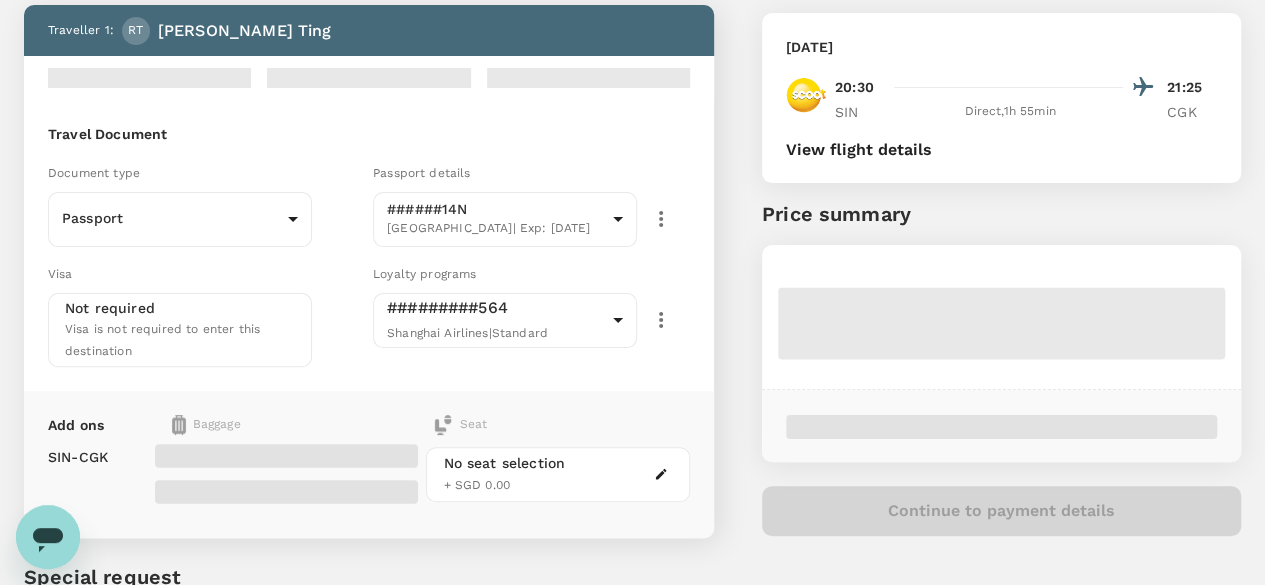 scroll, scrollTop: 200, scrollLeft: 0, axis: vertical 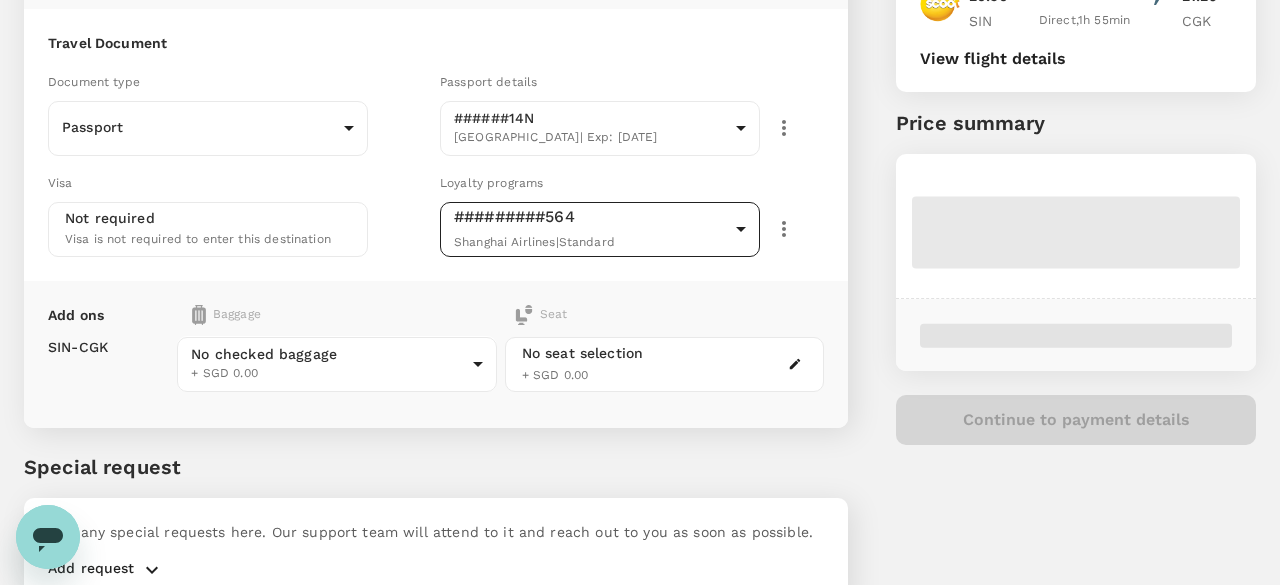 click on "Back to flight results Flight review Traveller(s) Traveller   1 : RT Rick   Ting Your travel documents are complete Passport : Visa : Travel Document Document type Passport Passport ​ Passport details ######14N Singapore  | Exp:   14 Jul 2032 c3263a02-688e-4900-ad49-43fd70105281 ​ Visa Not required Visa is not required to enter this destination Loyalty programs #########564 Shanghai Airlines |  Standard 2c0886ad-d9d4-4cea-a59a-8111a77f932d ​ Add ons Baggage Seat SIN  -  CGK No checked baggage + SGD 0.00 ​ No seat selection + SGD 0.00 Special request Add any special requests here. Our support team will attend to it and reach out to you as soon as possible. Add request You've selected Monday, 28 Jul 2025 20:30 21:25 SIN Direct ,  1h 55min CGK View flight details Price summary Continue to payment details Version 3.48.1 Privacy Policy Terms of Use Help Centre View details Edit Add new" at bounding box center [640, 242] 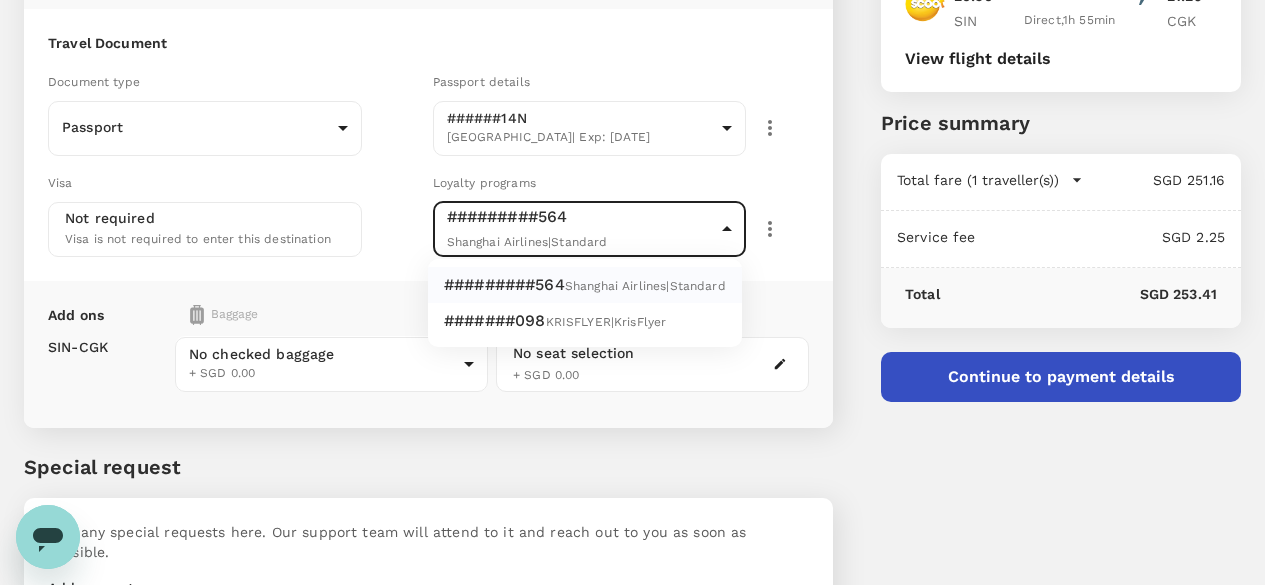click on "KRISFLYER |  KrisFlyer" at bounding box center [606, 322] 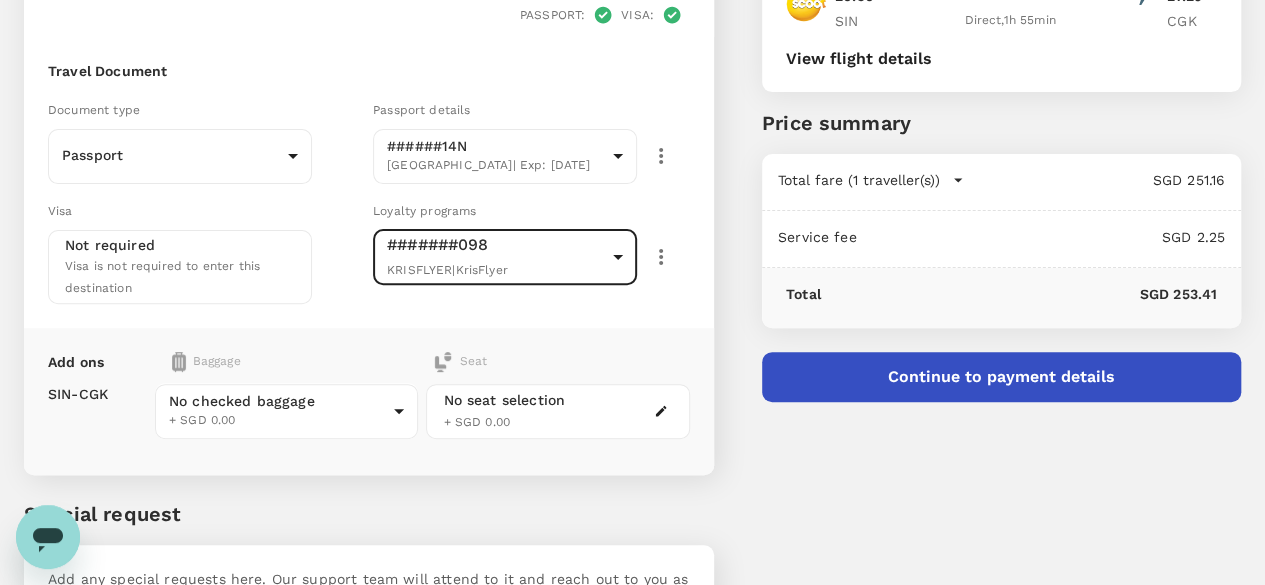 click on "Traveller(s) Traveller   1 : RT Rick   Ting Your travel documents are complete Passport : Visa : Travel Document Document type Passport Passport ​ Passport details ######14N Singapore  | Exp:   14 Jul 2032 c3263a02-688e-4900-ad49-43fd70105281 ​ Visa Not required Visa is not required to enter this destination Loyalty programs #######098 KRISFLYER |  KrisFlyer deadd52b-c238-44ae-81a1-9a210c7d7de7 ​ Add ons Baggage Seat SIN  -  CGK No checked baggage + SGD 0.00 ​ No seat selection + SGD 0.00 Special request Add any special requests here. Our support team will attend to it and reach out to you as soon as possible. Add request" at bounding box center [345, 262] 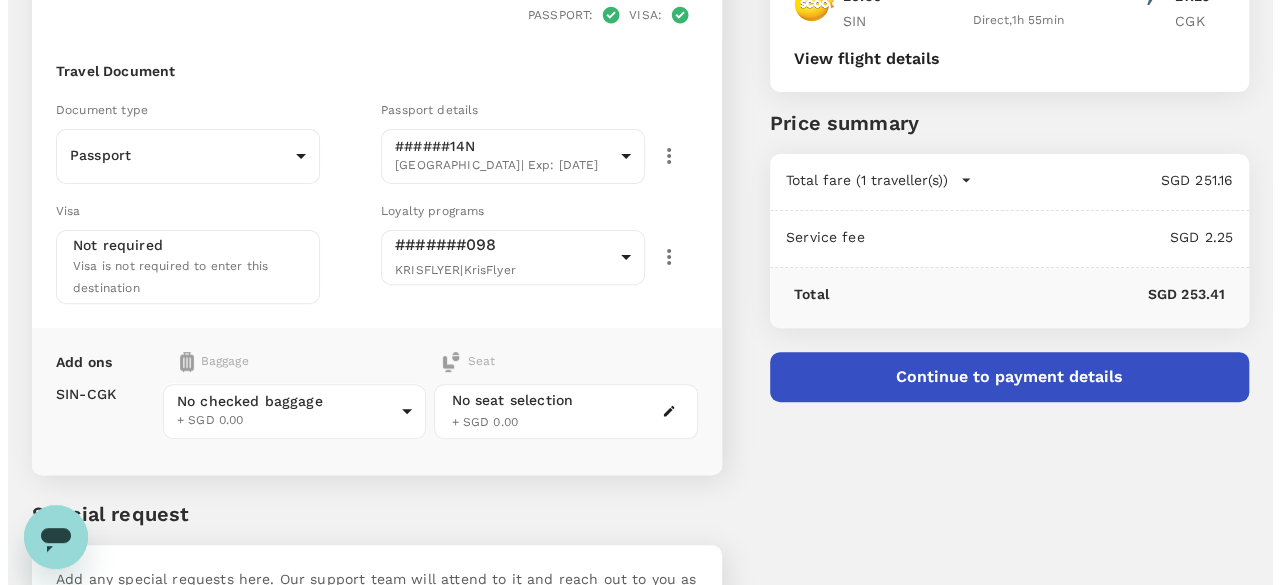 scroll, scrollTop: 294, scrollLeft: 0, axis: vertical 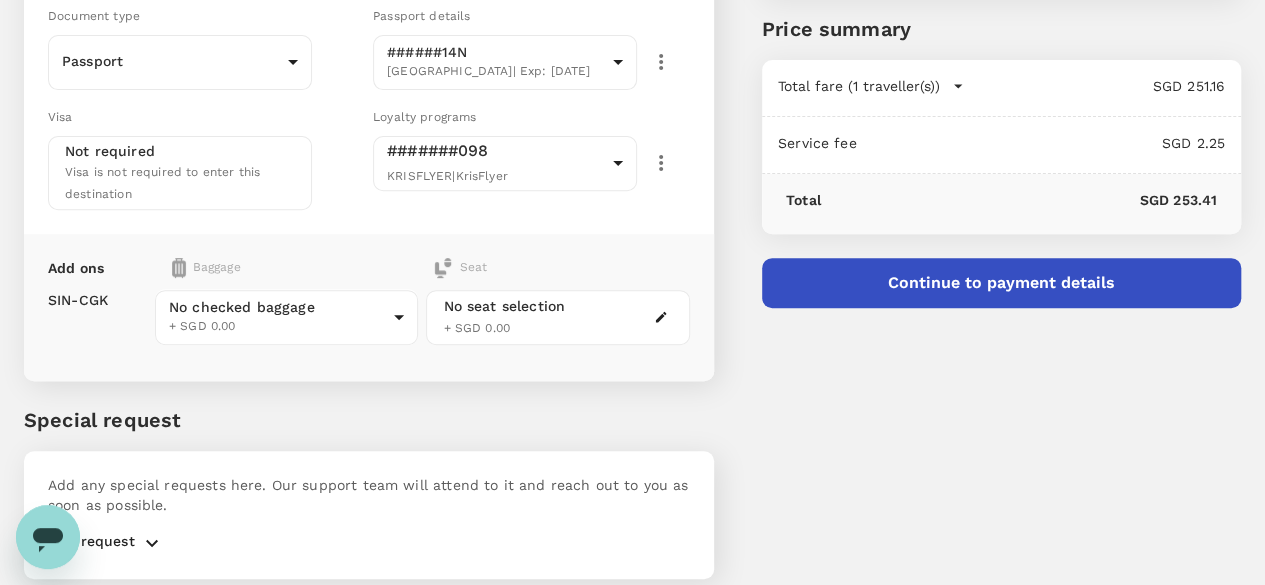click on "Continue to payment details" at bounding box center (1001, 283) 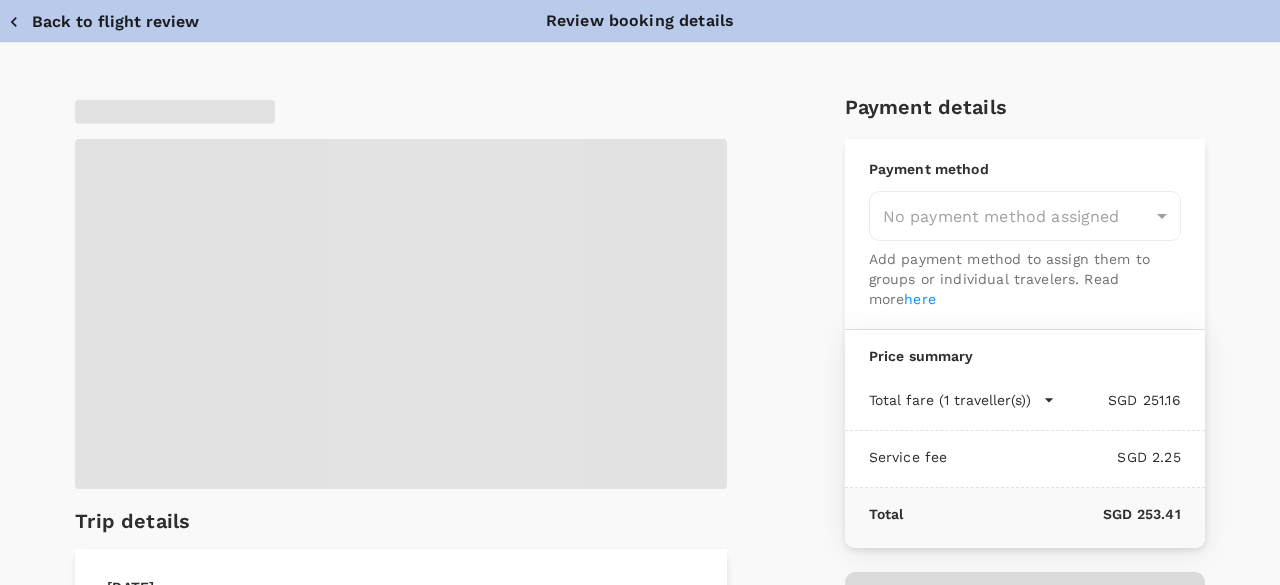 type on "9cb7bd09-647a-4334-94d9-122ca4480a85" 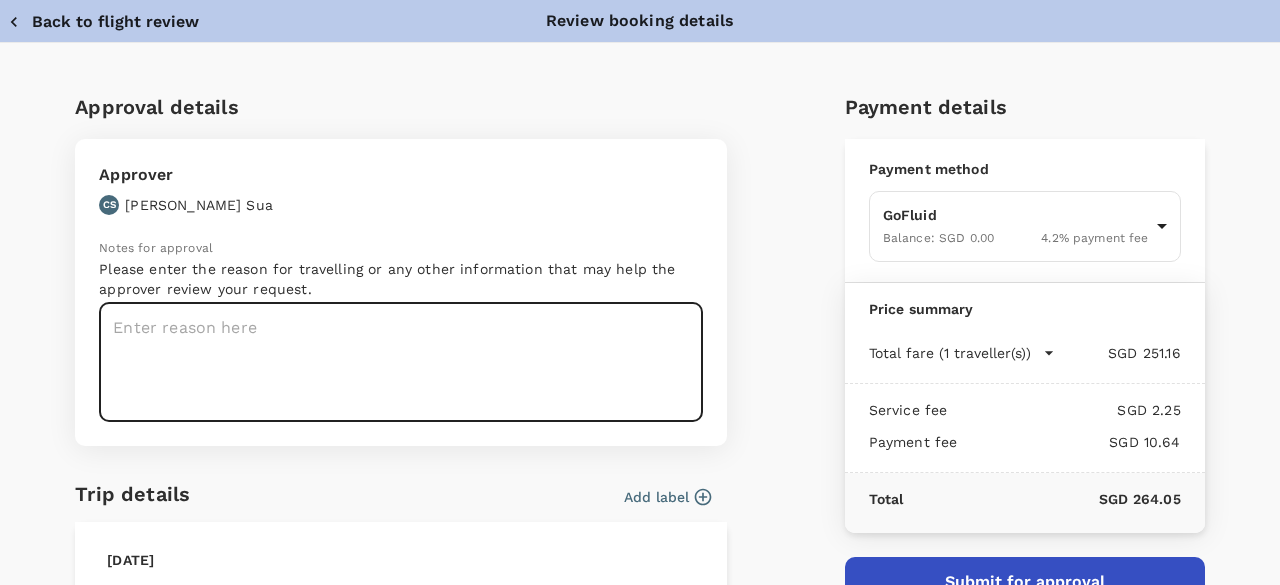 click at bounding box center [401, 362] 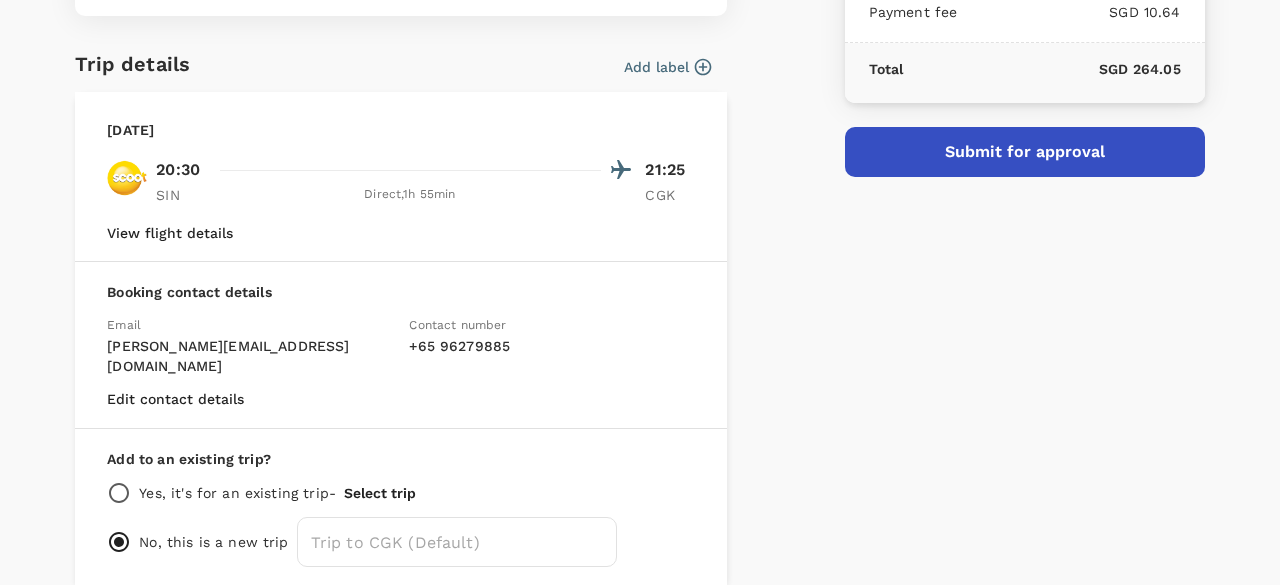 scroll, scrollTop: 400, scrollLeft: 0, axis: vertical 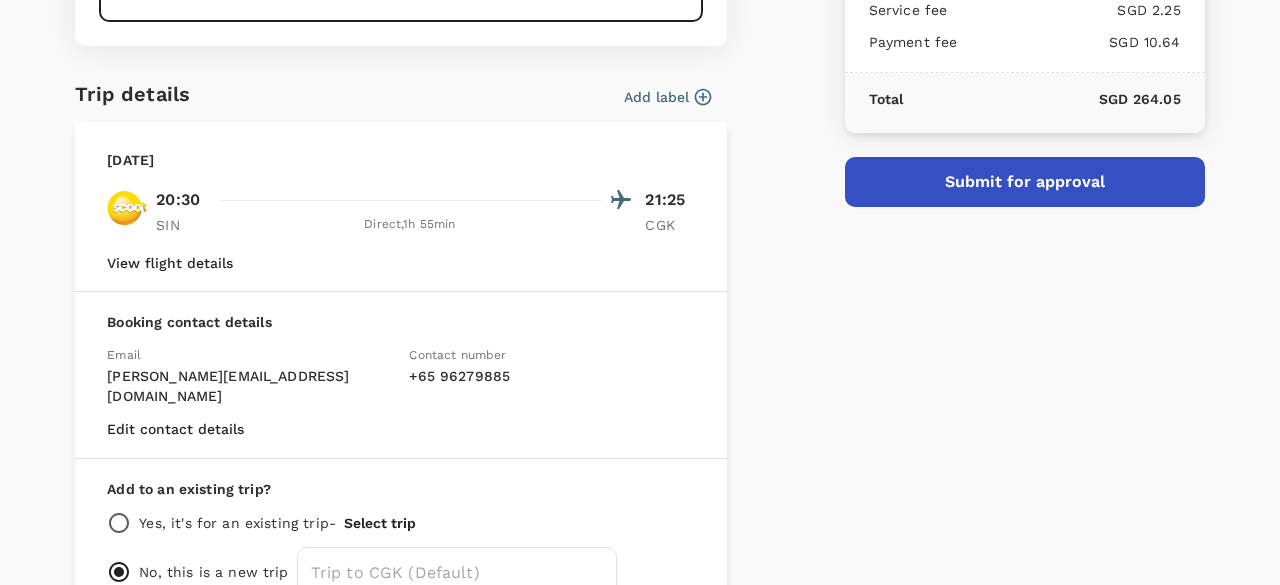 type on "Travel Request: 897" 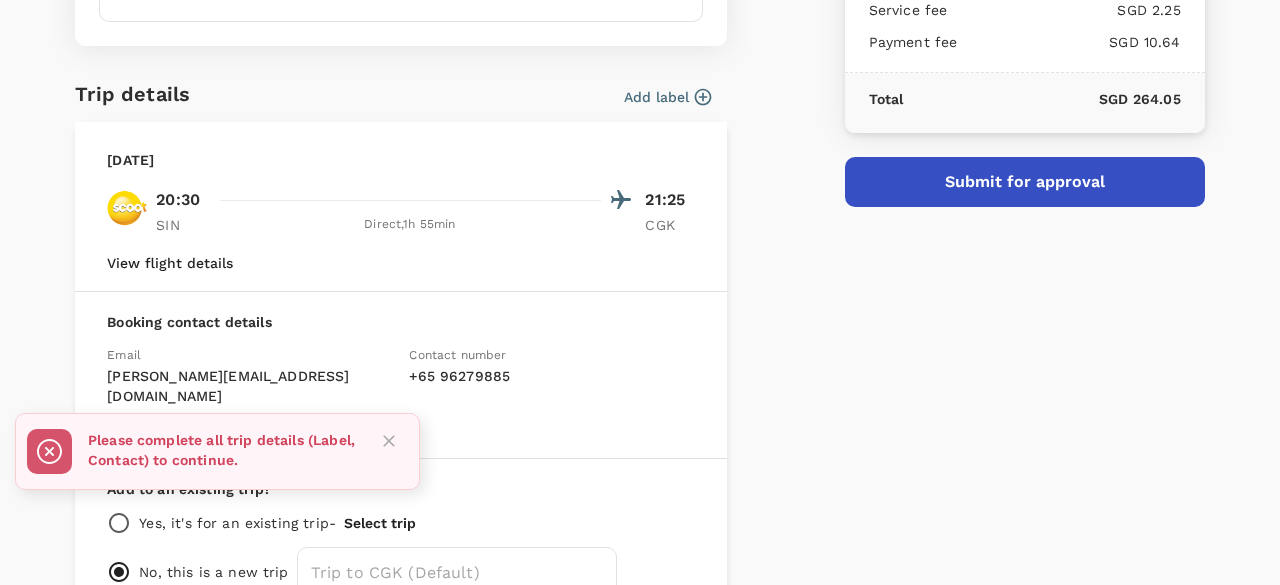 click on "Approval details Approver CS Cynthia   Sua   Notes for approval Please enter the reason for travelling or any other information that may help the approver review your request. Travel Request: 897 x ​ Trip details Add label Monday, 28 Jul 2025 20:30 21:25 SIN Direct ,  1h 55min CGK View flight details Booking contact details Email rick.ting@circles.co Contact number + 65   96279885 Edit contact details Add to an existing trip? Yes, it's for an existing trip  - Select trip No, this is a new trip ​ Payment details Payment method GoFluid Balance :   SGD 0.00 4.2 %   payment fee 9cb7bd09-647a-4334-94d9-122ca4480a85 ​ Price summary Total fare (1 traveller(s)) SGD 251.16 Air fare SGD 251.16 Baggage fee SGD 0.00 Seat fee SGD 0.00 Service fee SGD 2.25 Payment fee SGD 10.64 Total SGD 264.05 Submit for approval" at bounding box center [631, 146] 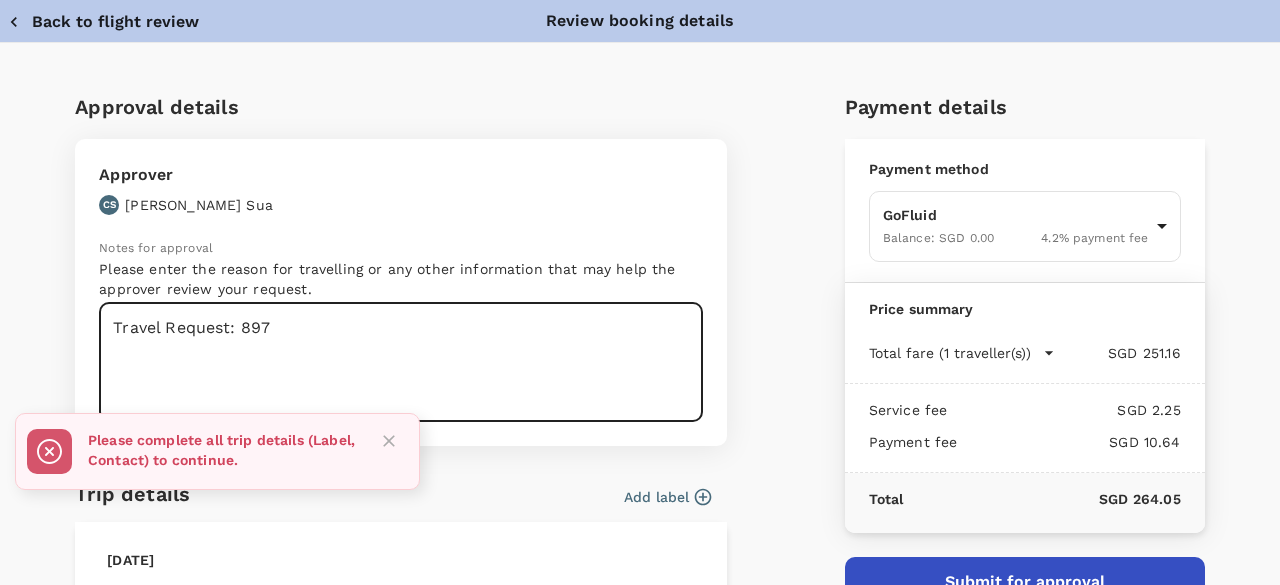 click on "Travel Request: 897" at bounding box center [401, 362] 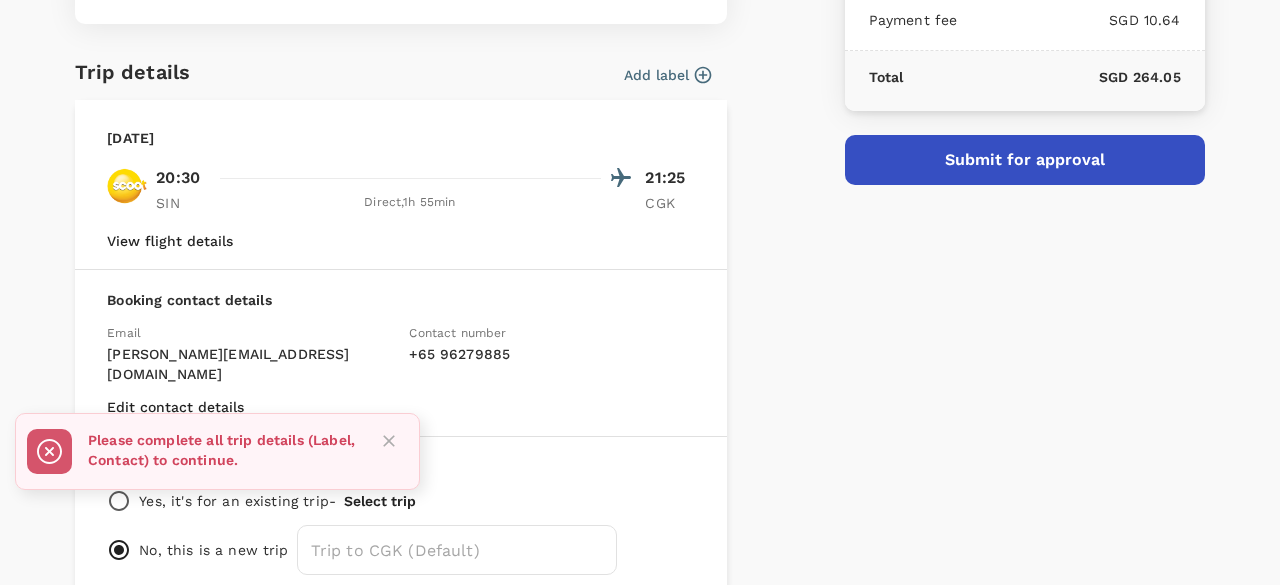 scroll, scrollTop: 500, scrollLeft: 0, axis: vertical 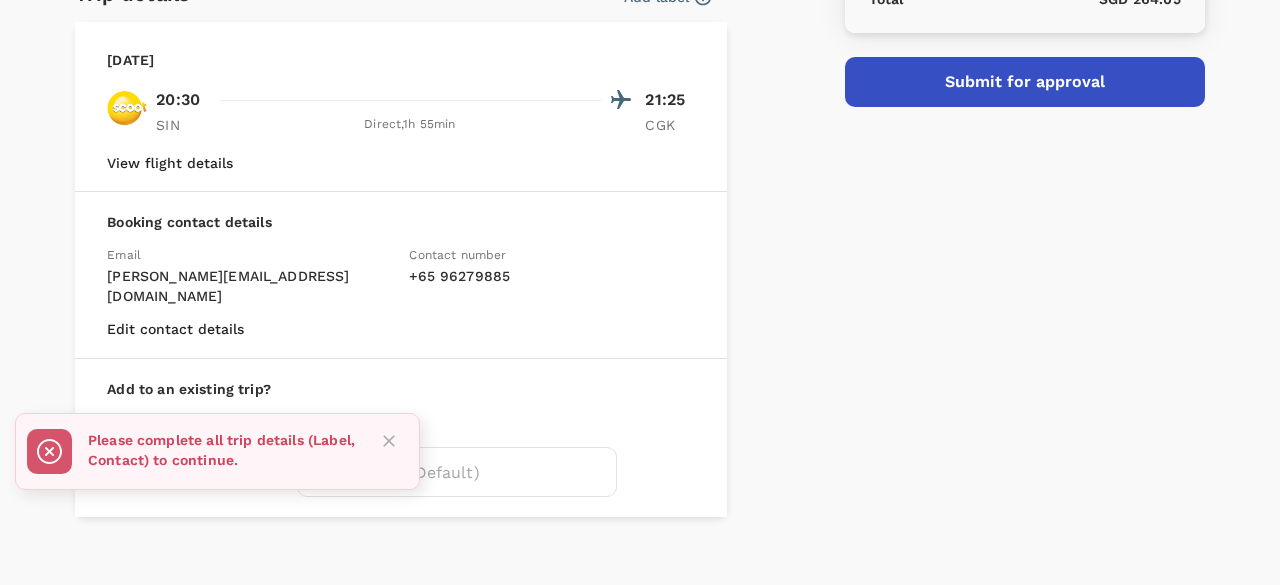 click on "Add to an existing trip? Yes, it's for an existing trip  - Select trip No, this is a new trip ​" at bounding box center [401, 438] 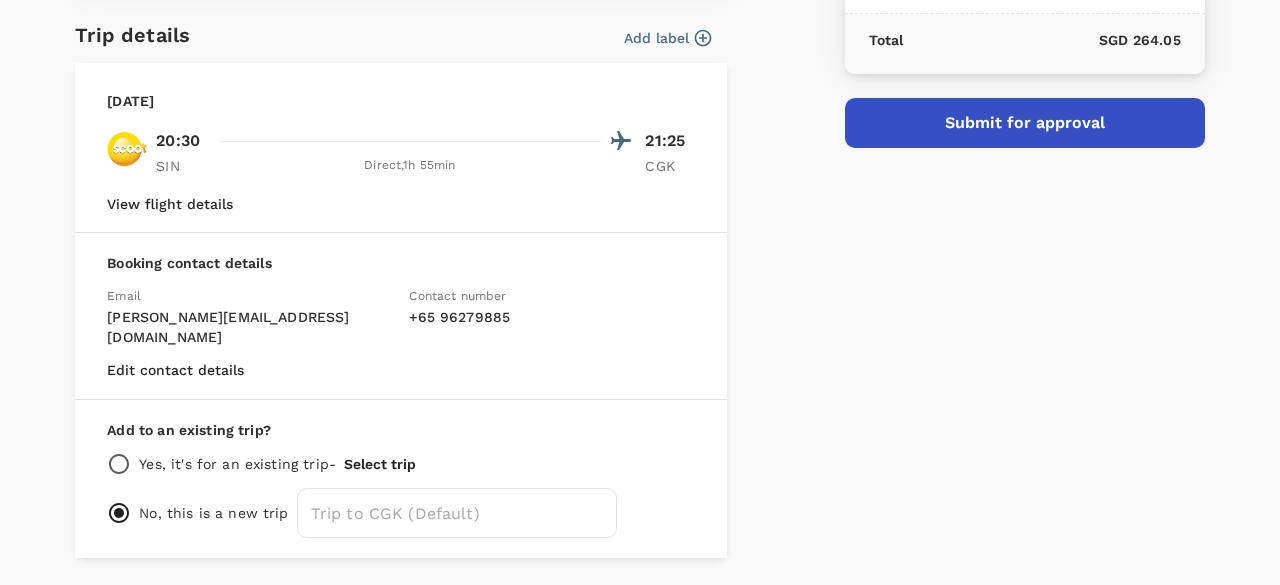 scroll, scrollTop: 500, scrollLeft: 0, axis: vertical 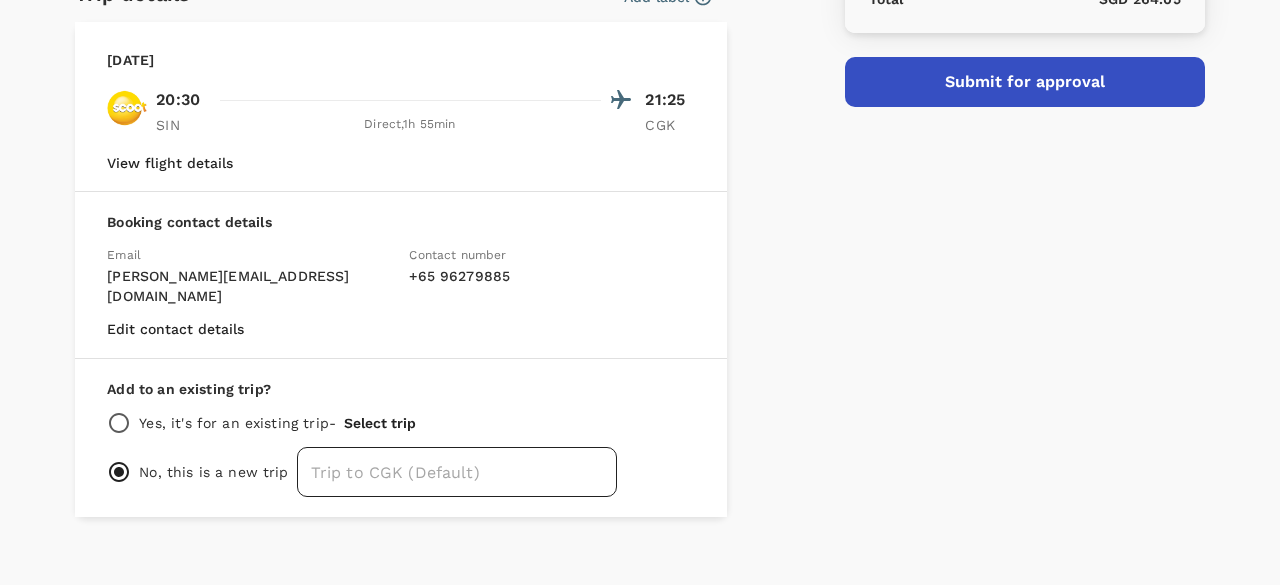 click at bounding box center [457, 472] 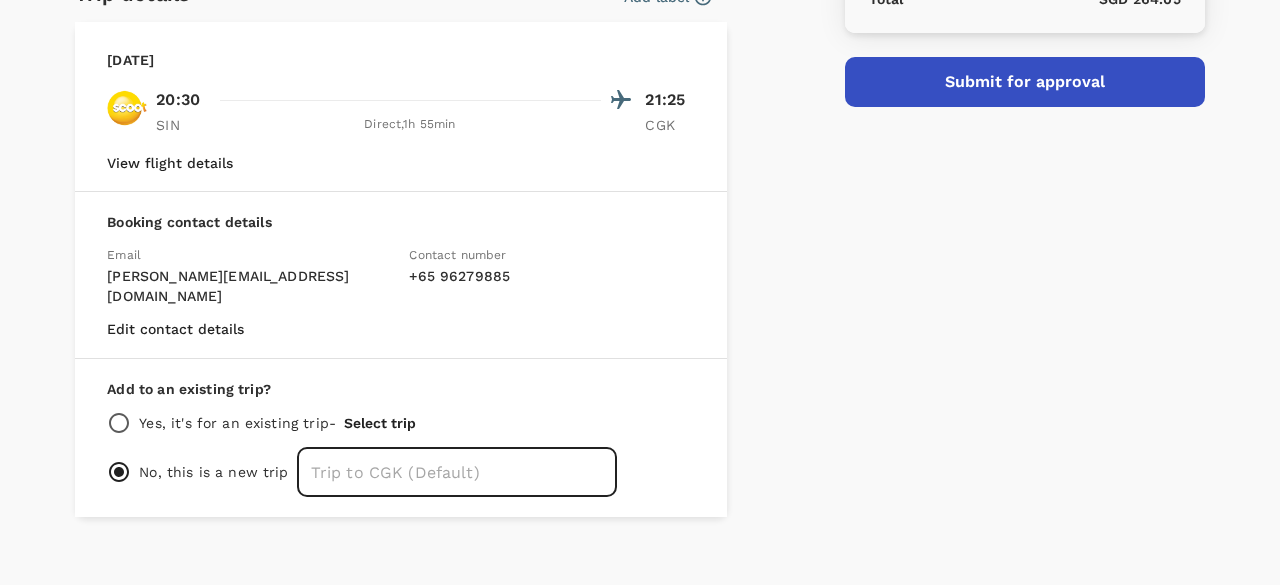 click on "Submit for approval" at bounding box center (1025, 82) 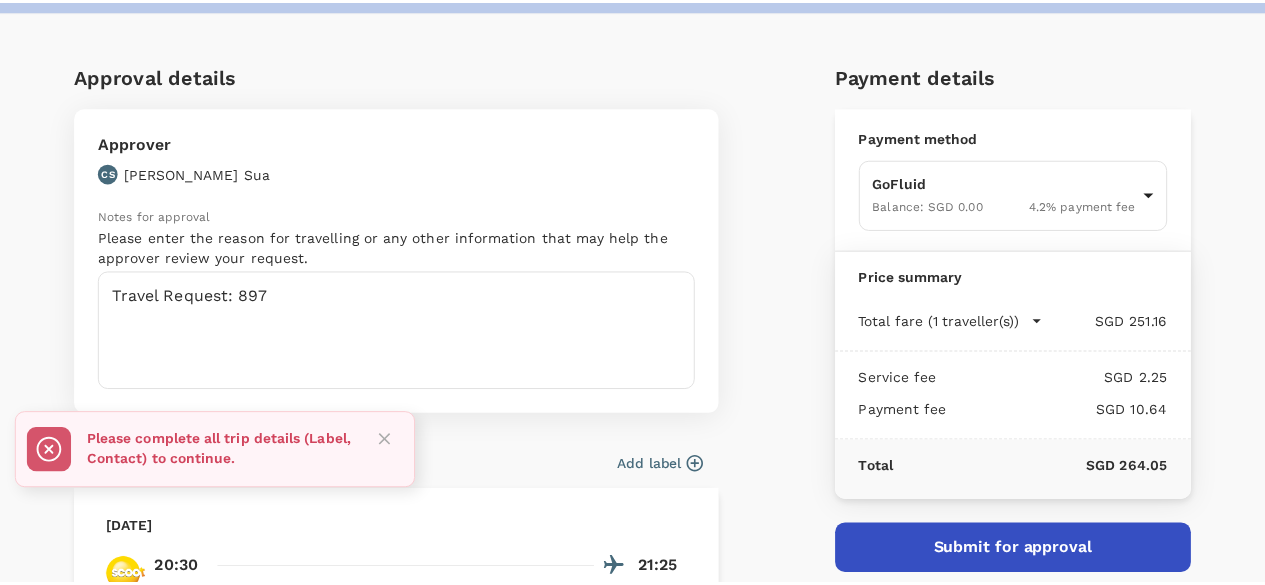 scroll, scrollTop: 0, scrollLeft: 0, axis: both 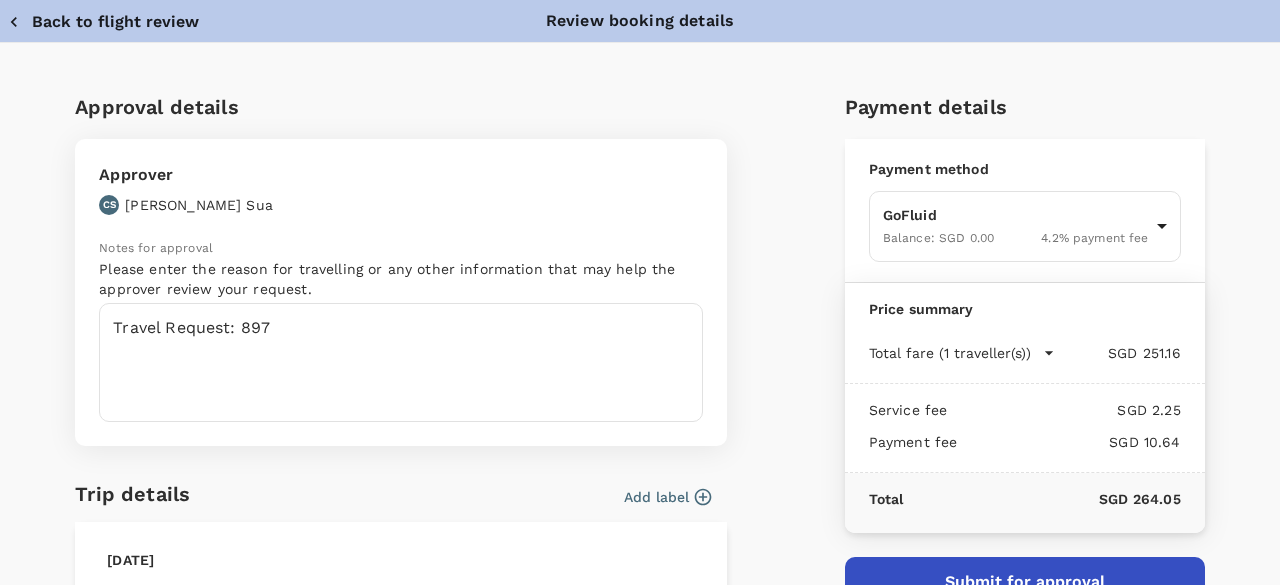 click on "Back to flight review" at bounding box center [103, 22] 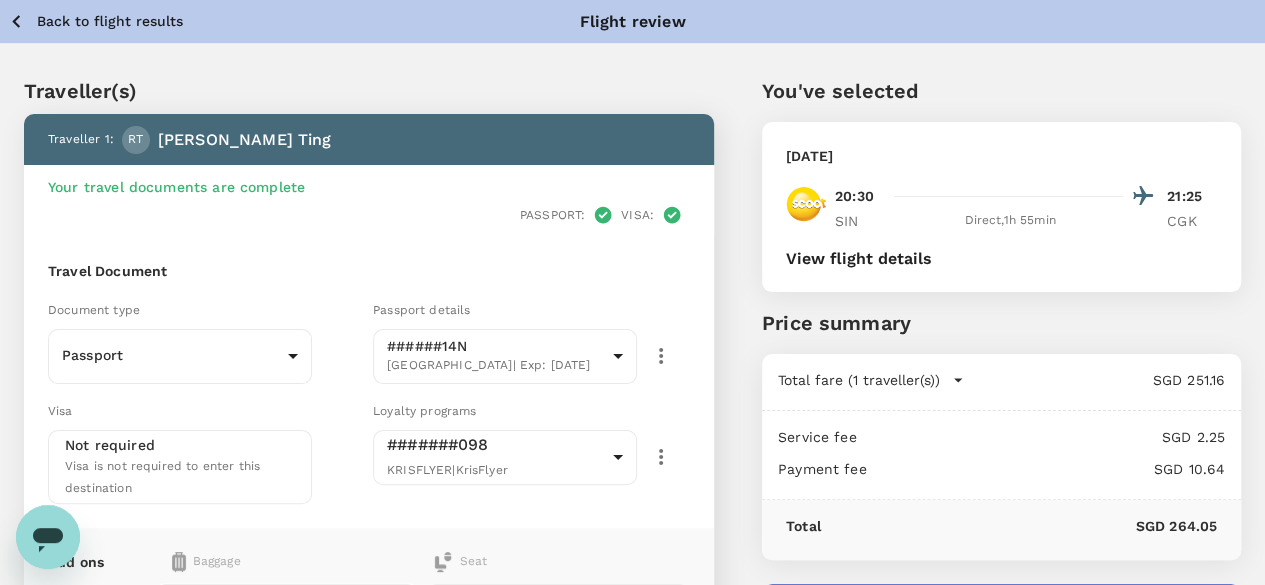 scroll, scrollTop: 294, scrollLeft: 0, axis: vertical 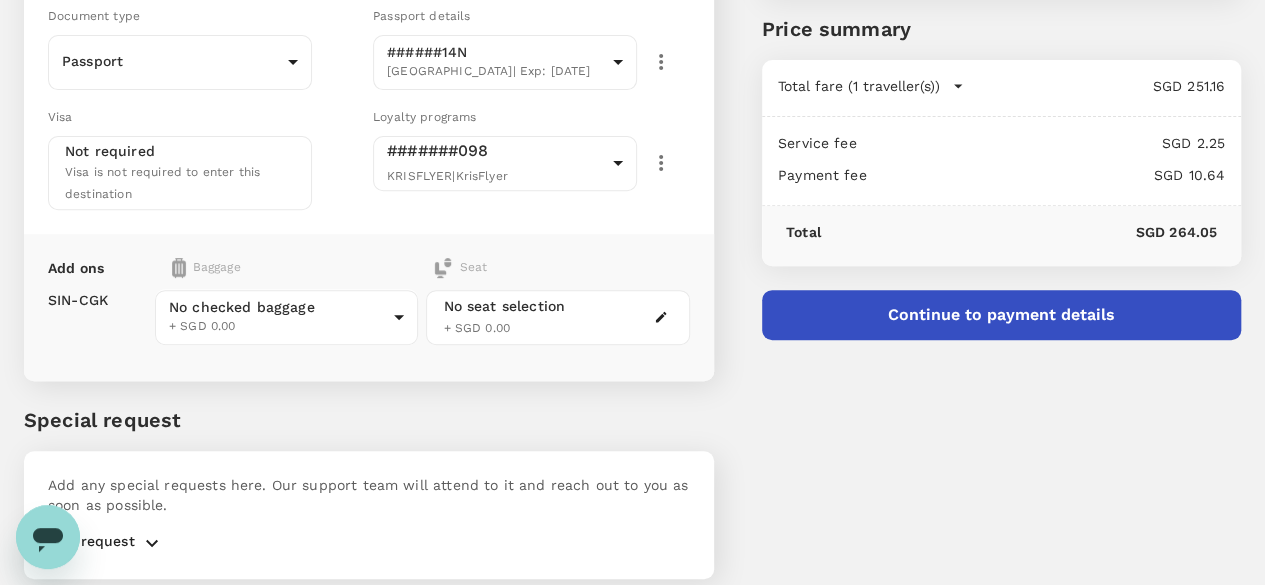 click 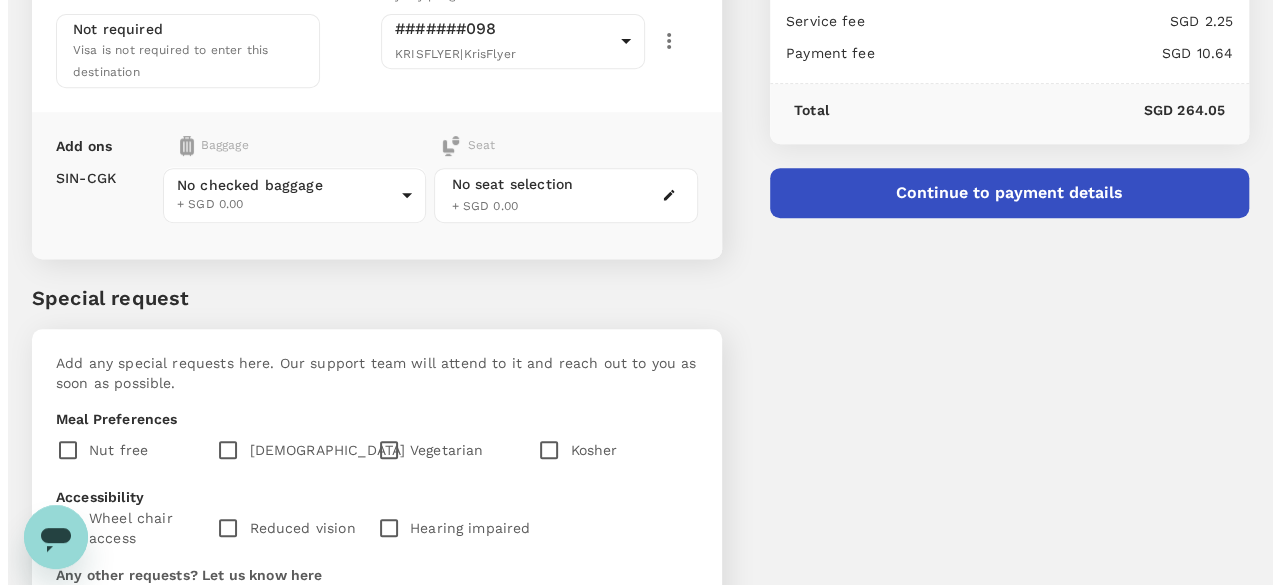 scroll, scrollTop: 313, scrollLeft: 0, axis: vertical 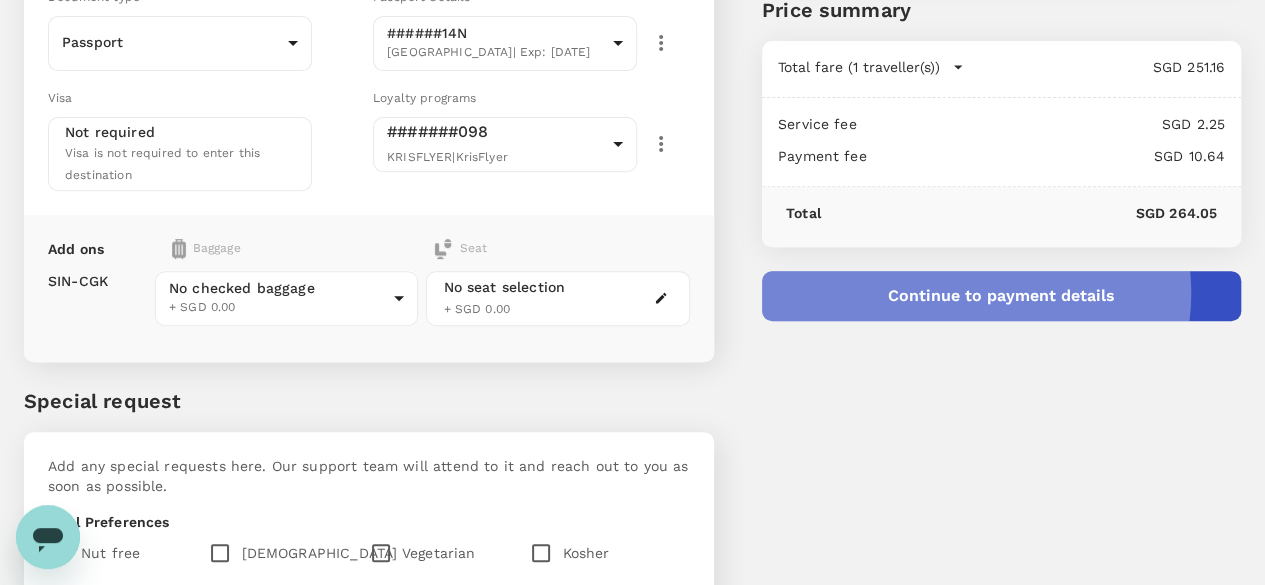 click on "Continue to payment details" at bounding box center [1001, 296] 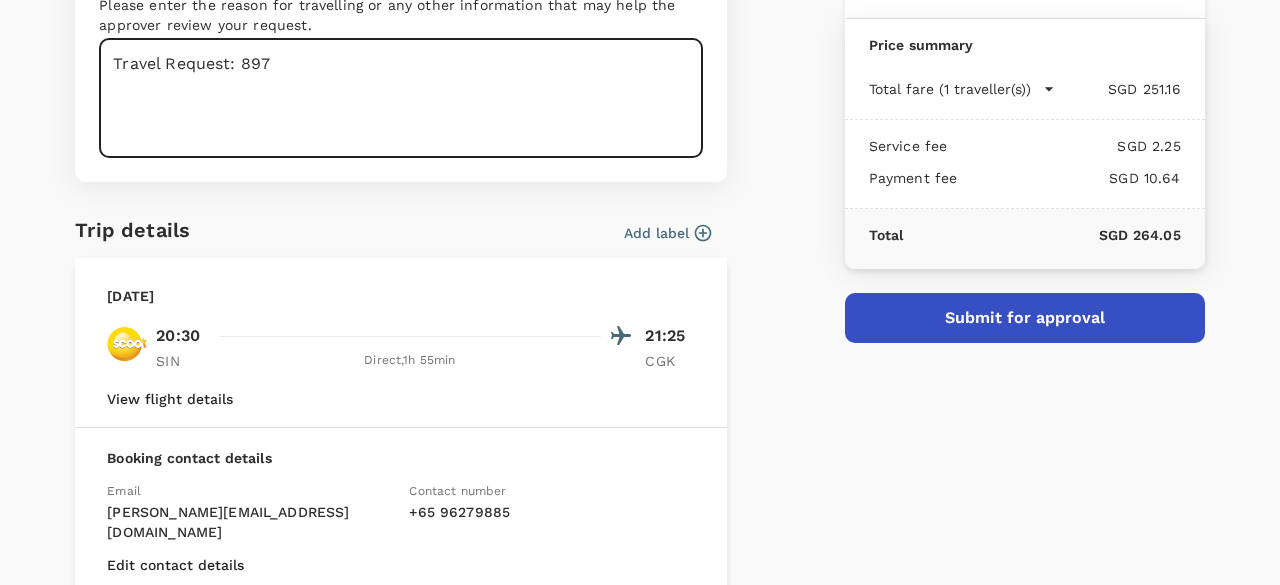 scroll, scrollTop: 400, scrollLeft: 0, axis: vertical 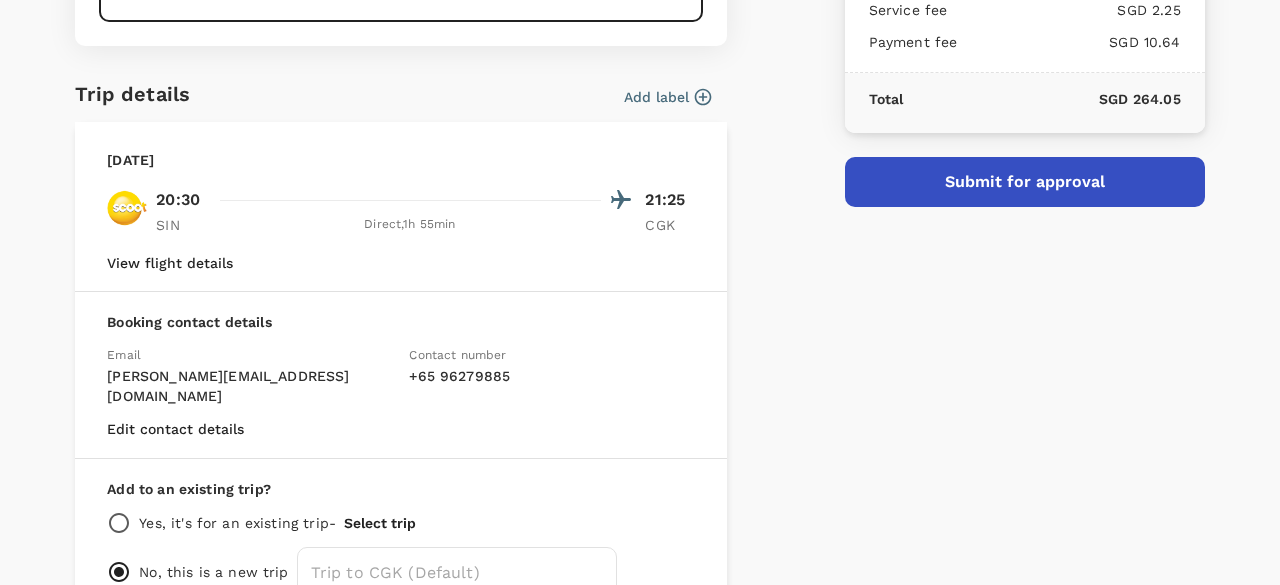 click 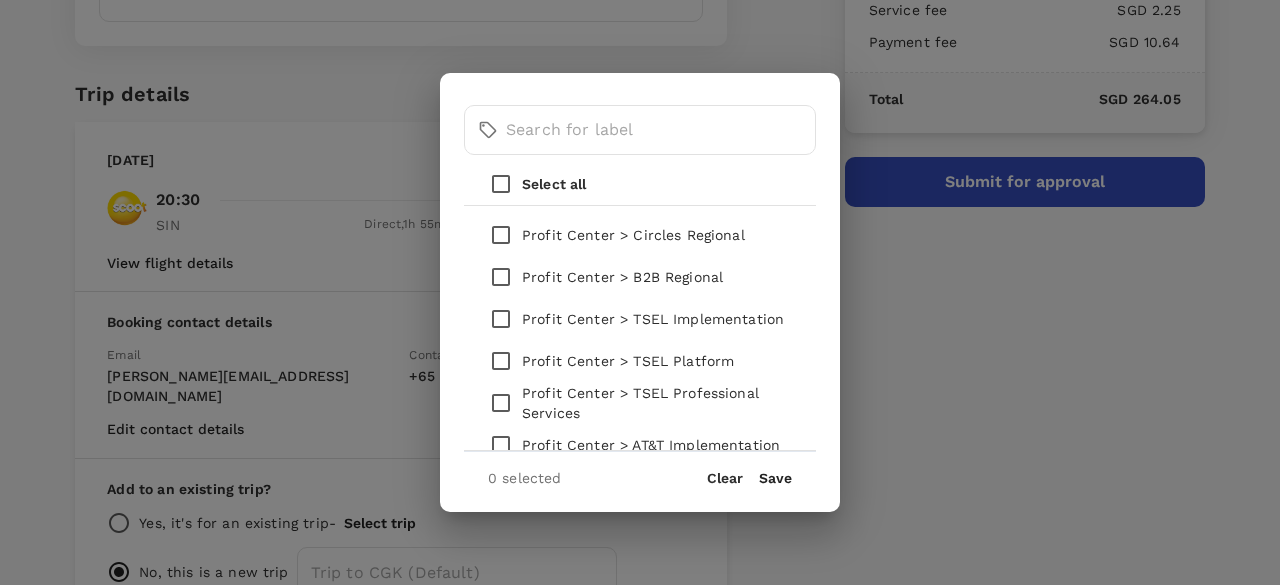 click on "Profit Center > TSEL Implementation" at bounding box center [653, 319] 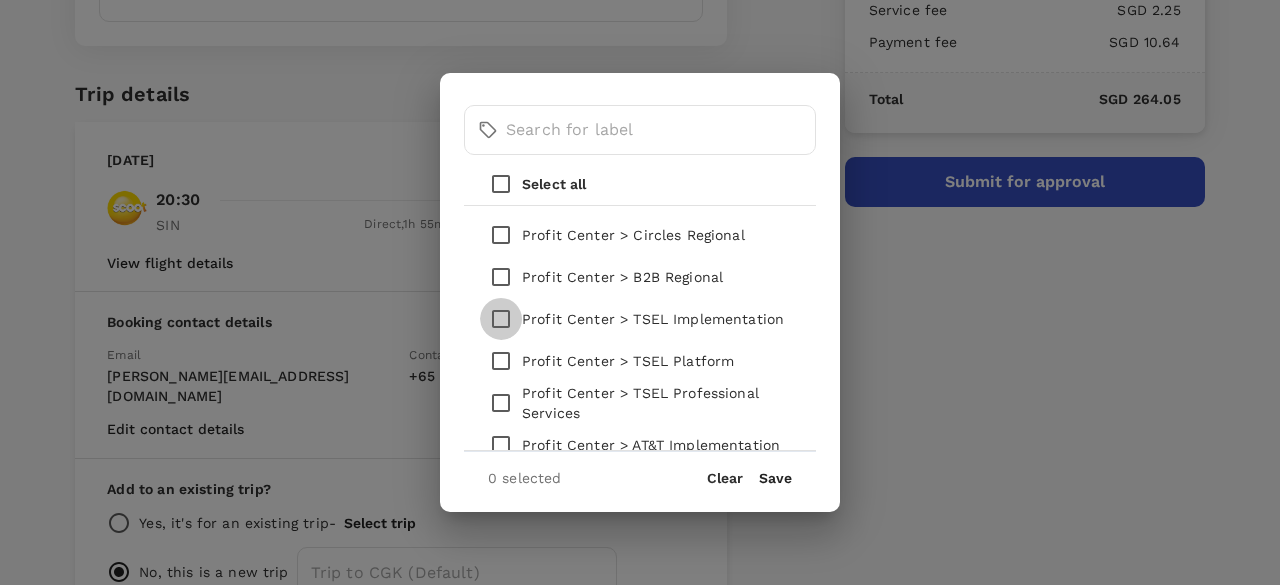 click at bounding box center (501, 319) 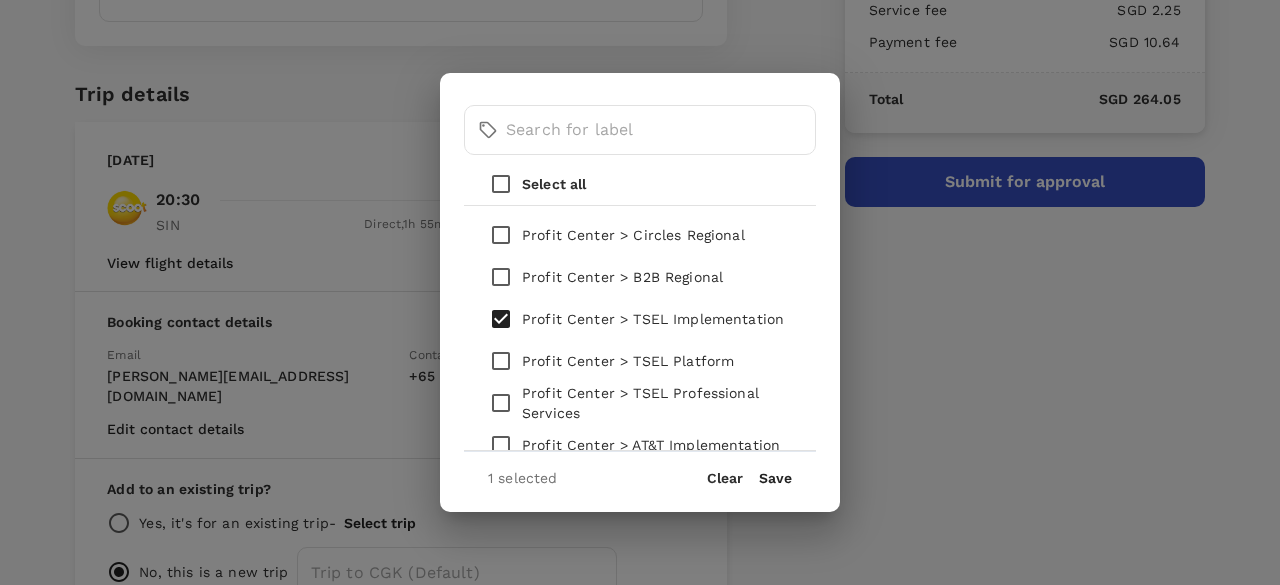 click on "Save" at bounding box center (775, 478) 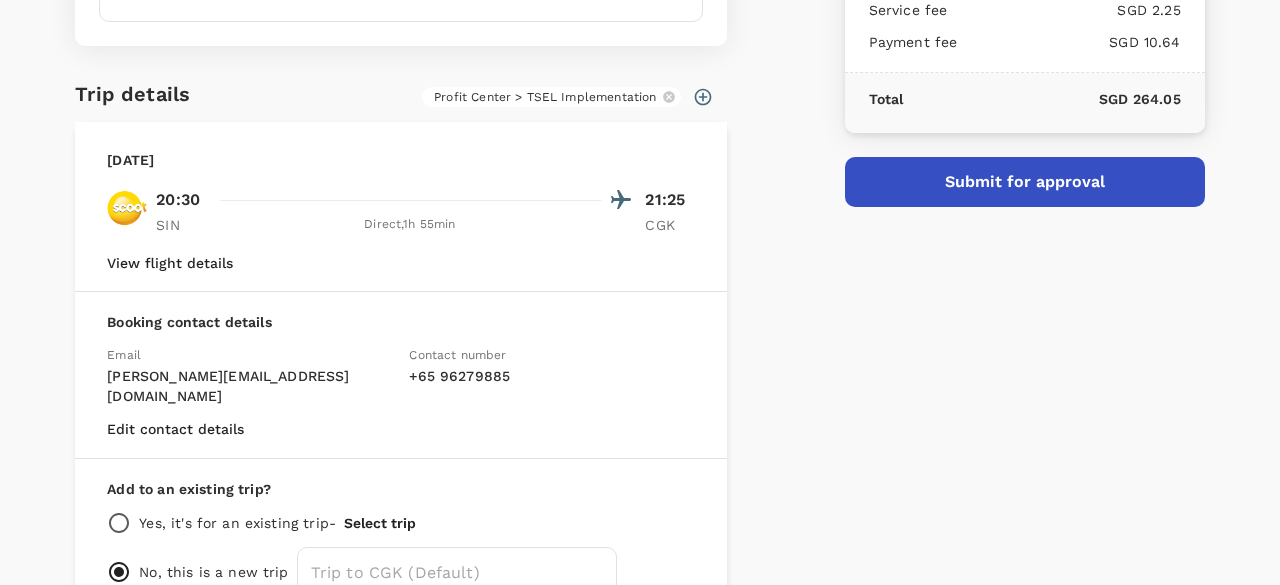 click on "Submit for approval" at bounding box center (1025, 182) 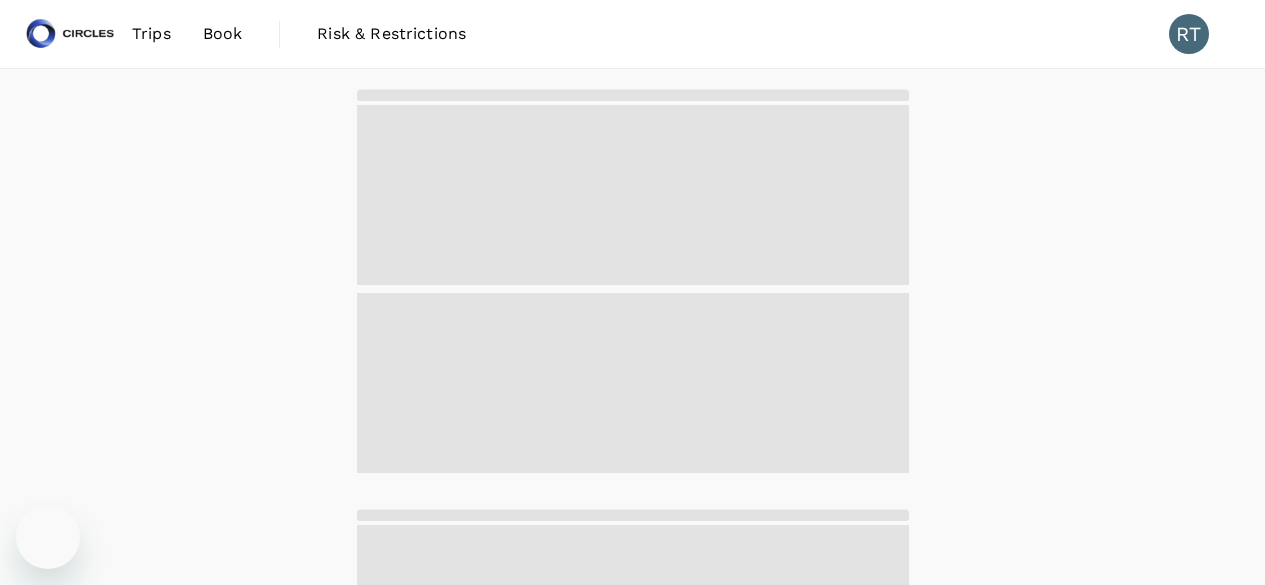 scroll, scrollTop: 0, scrollLeft: 0, axis: both 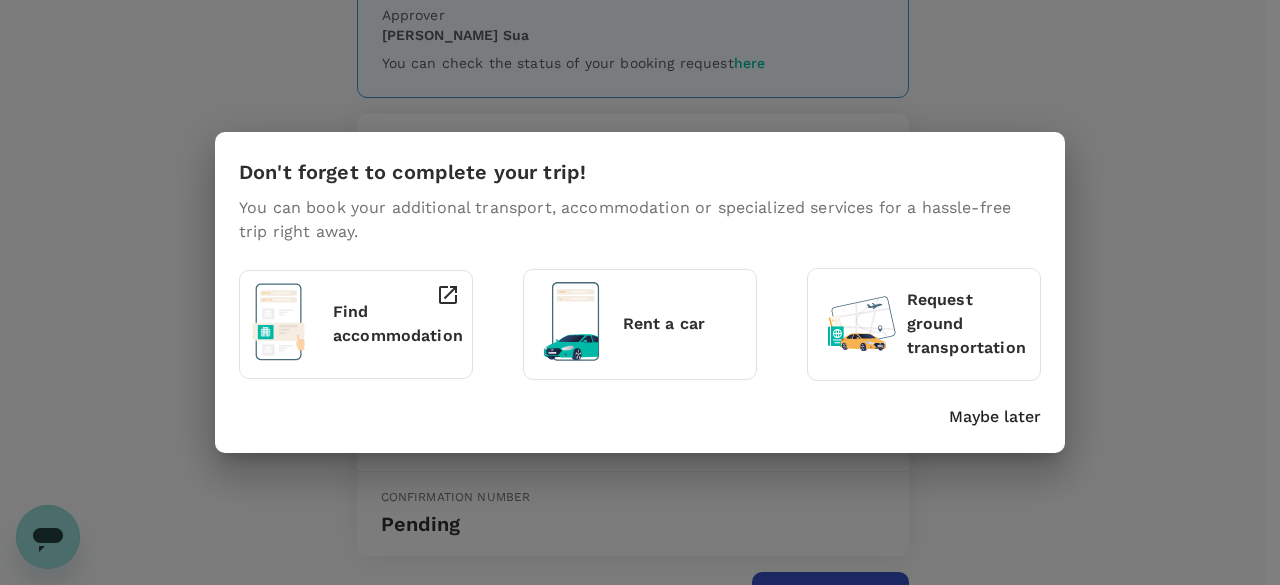 click on "Find accommodation" at bounding box center (361, 320) 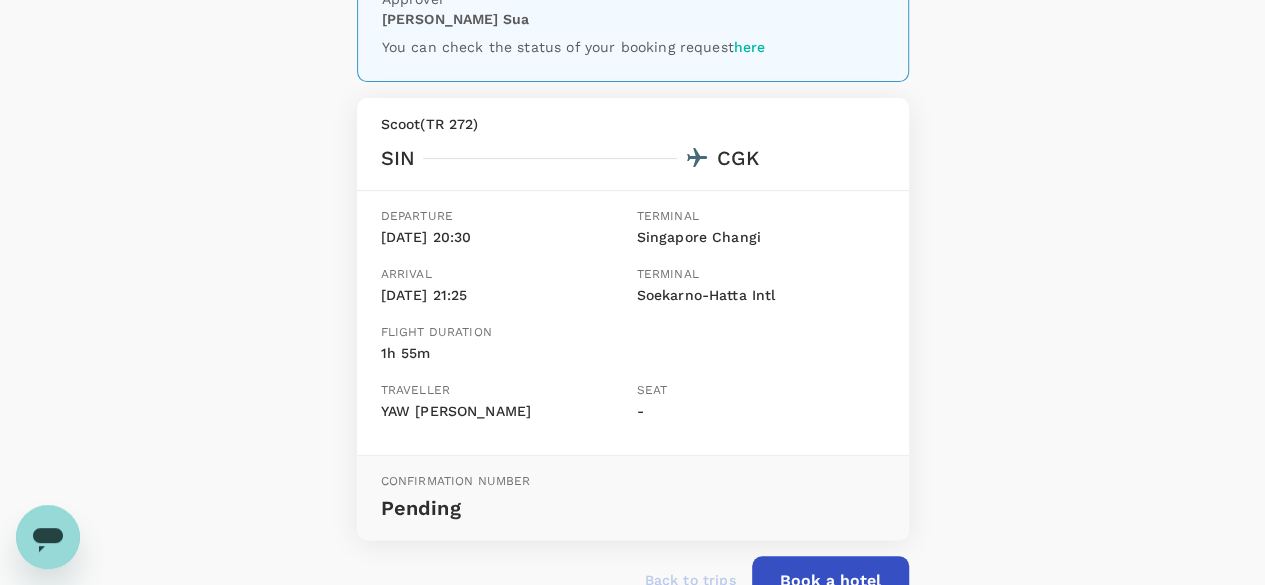scroll, scrollTop: 351, scrollLeft: 0, axis: vertical 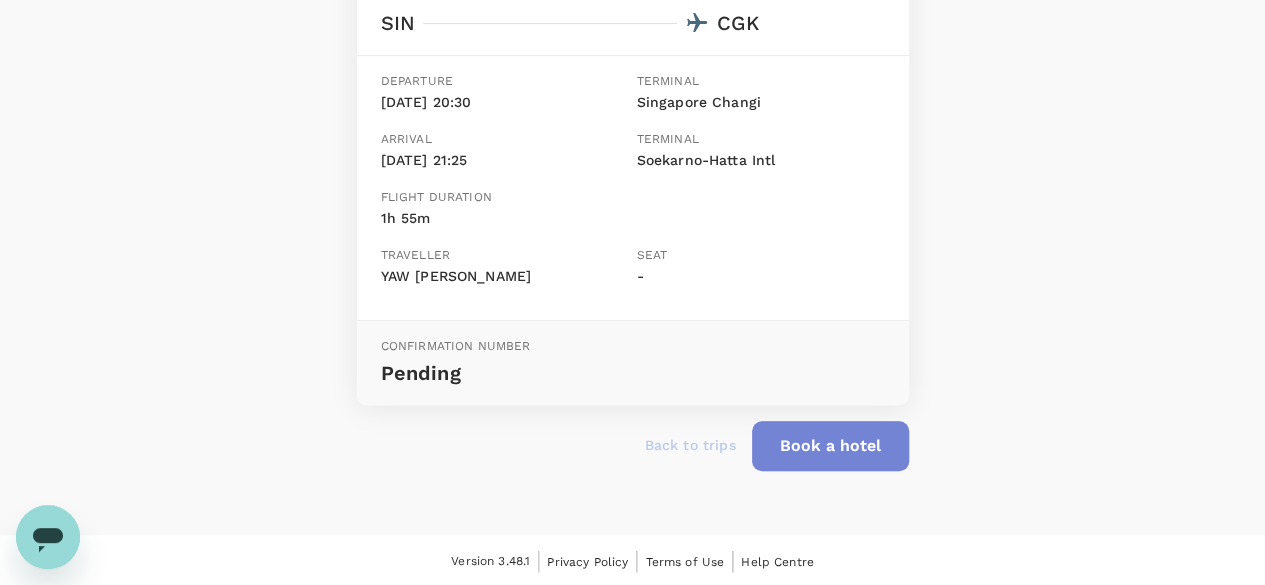 click on "Book a hotel" at bounding box center [830, 446] 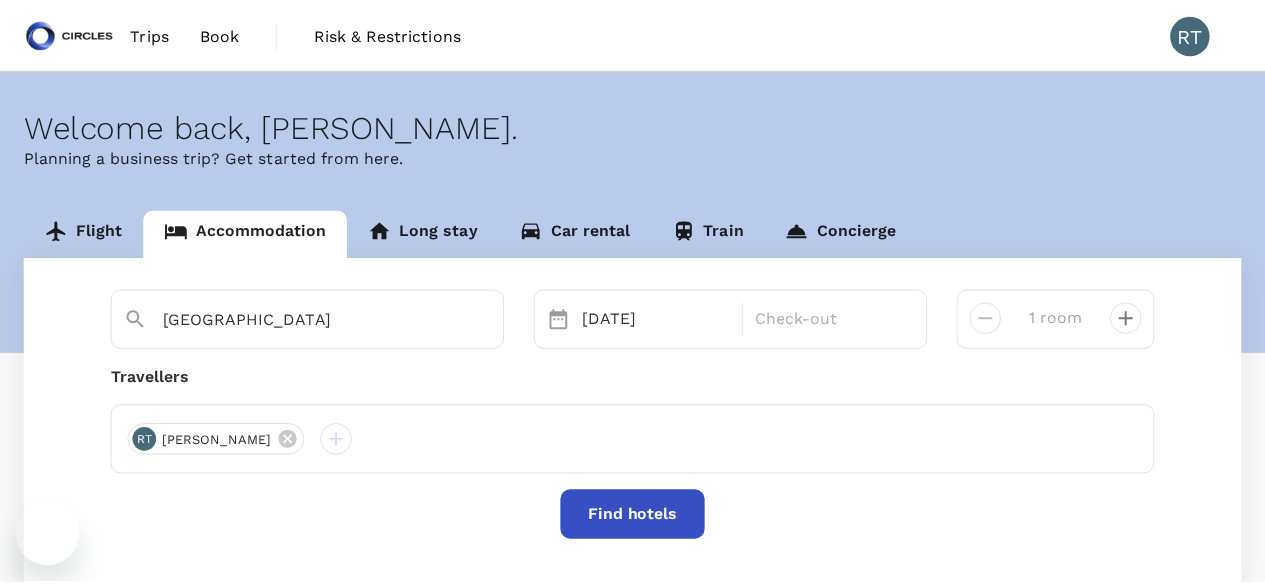 scroll, scrollTop: 0, scrollLeft: 0, axis: both 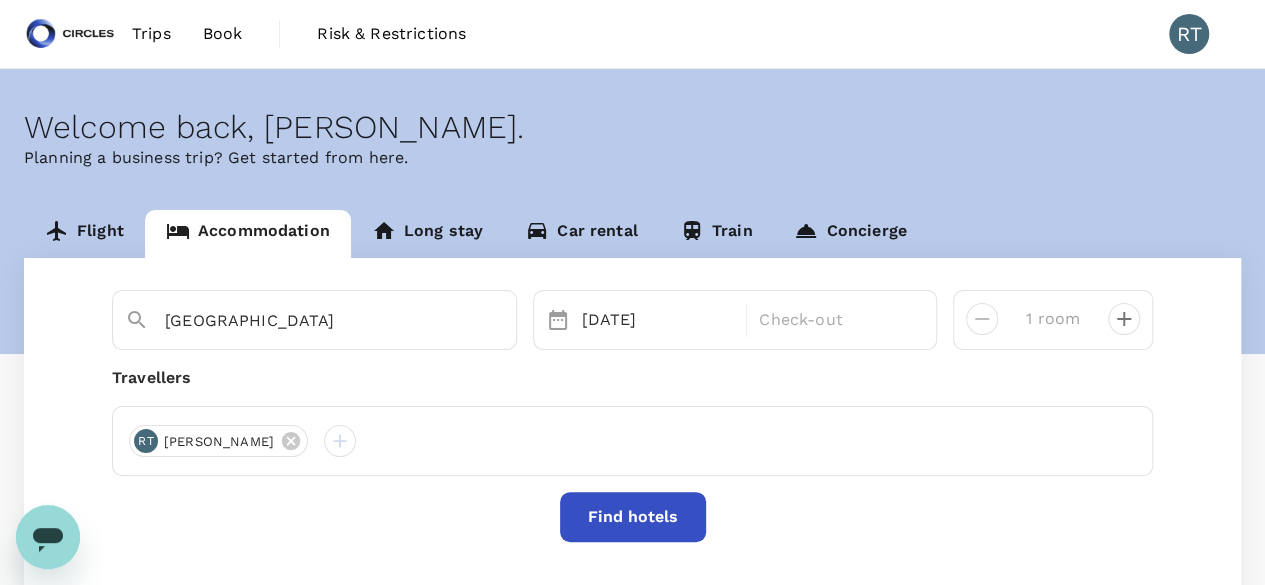 click on "Jakarta 28 Jul Check-out 1 room Travellers   RT Rick Ting Find hotels" at bounding box center (632, 428) 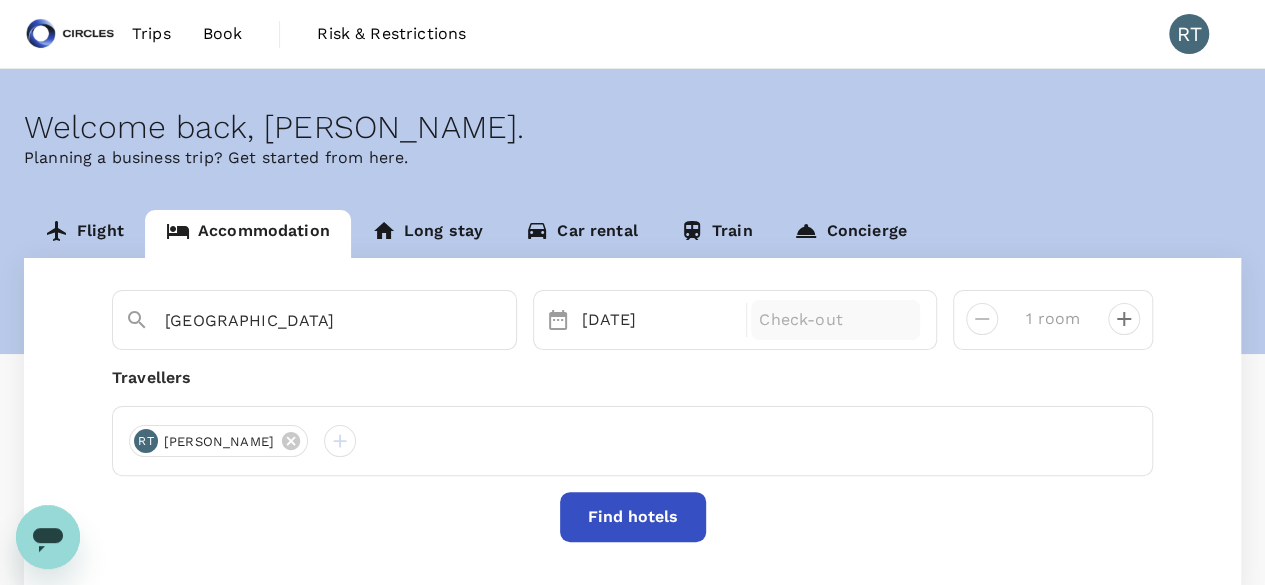 click on "Check-out" at bounding box center (835, 320) 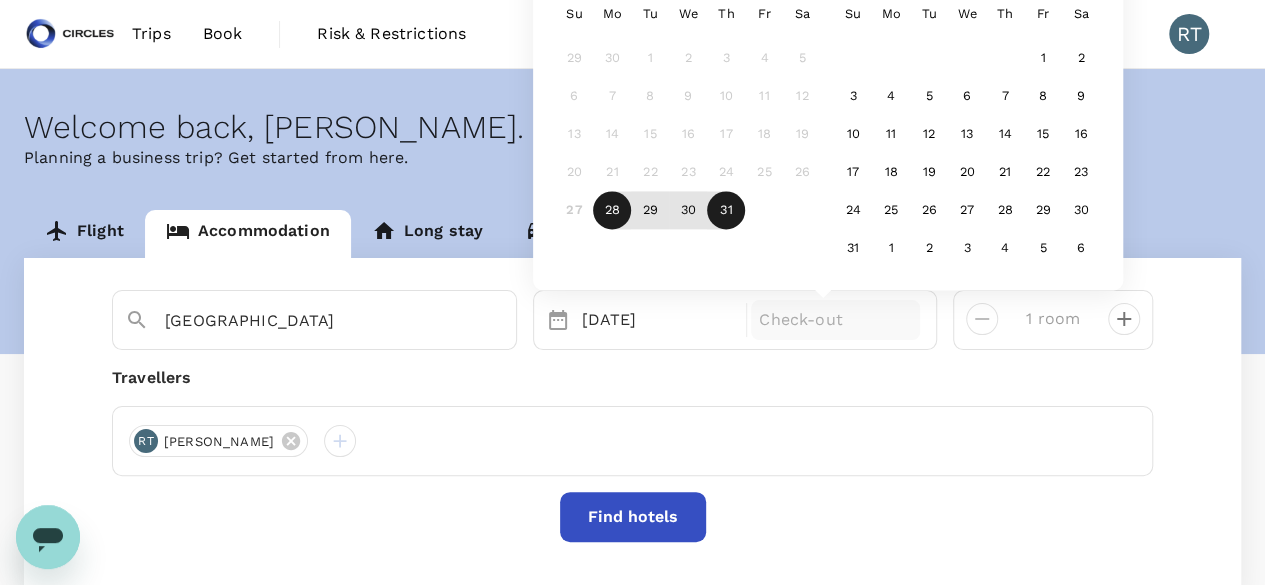 click on "31" at bounding box center [726, 211] 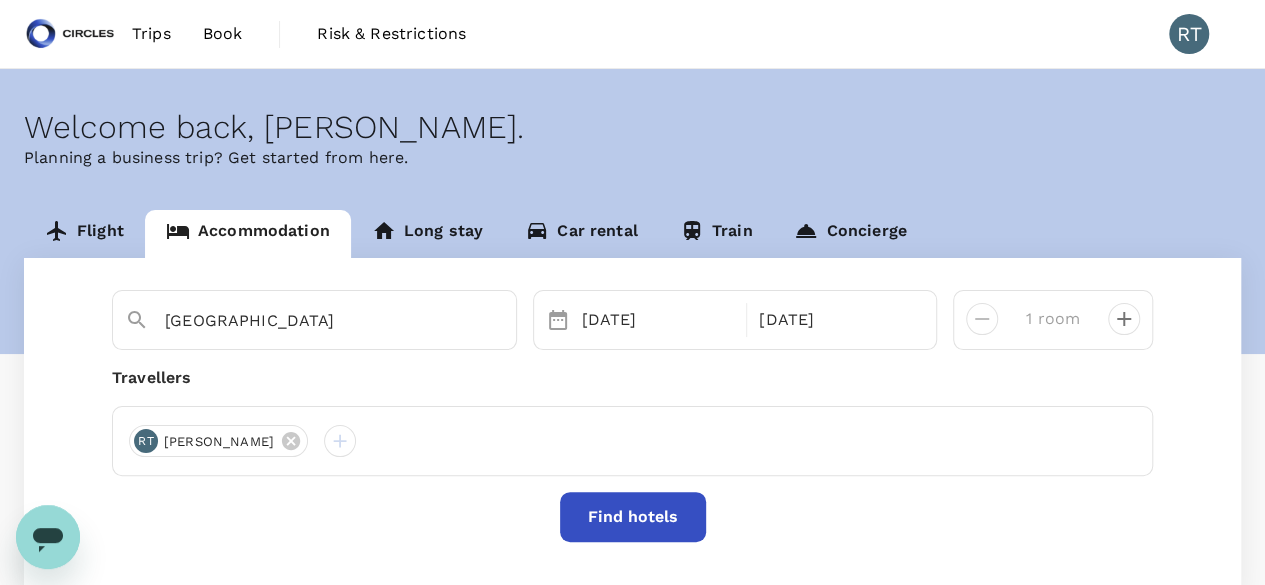 click on "Find hotels" at bounding box center [633, 517] 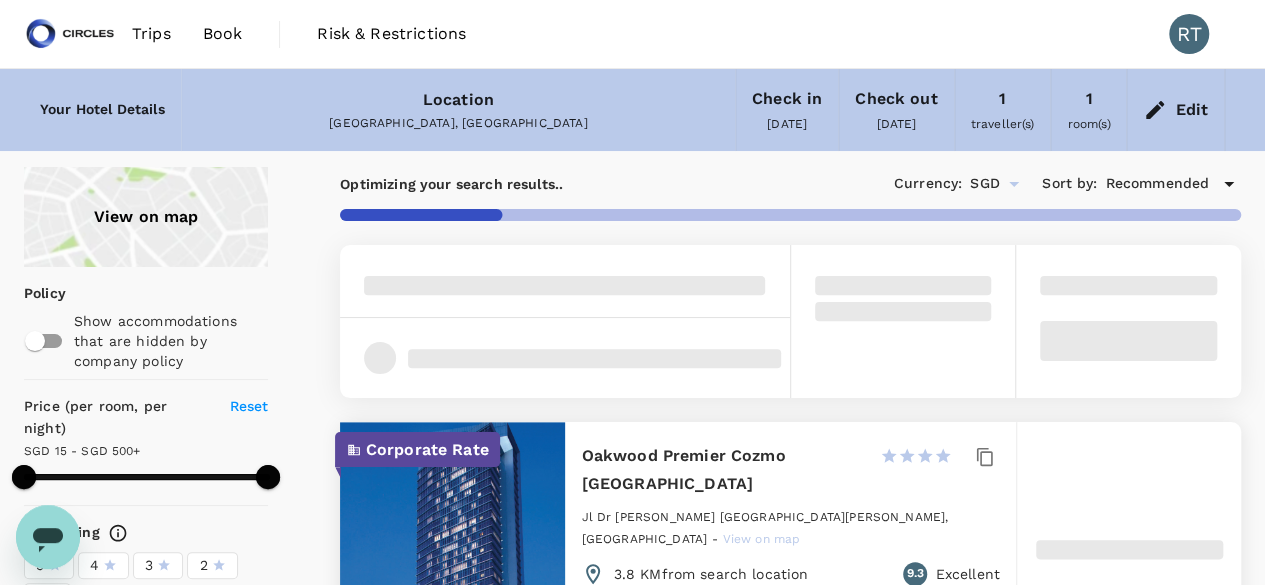 type on "499.5" 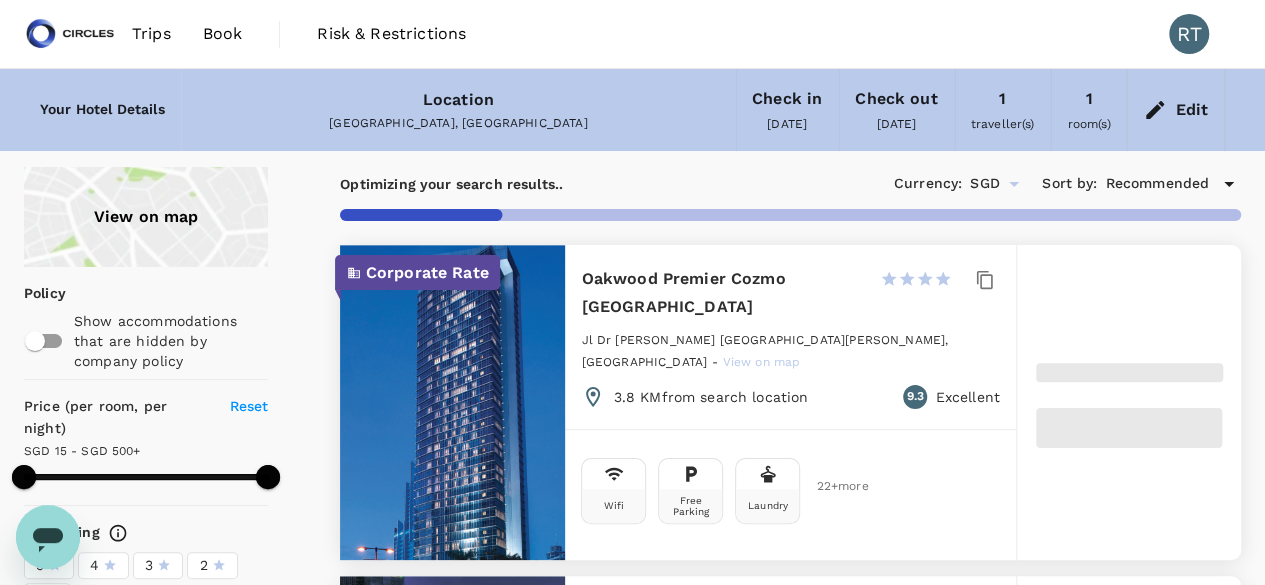 type on "499.63" 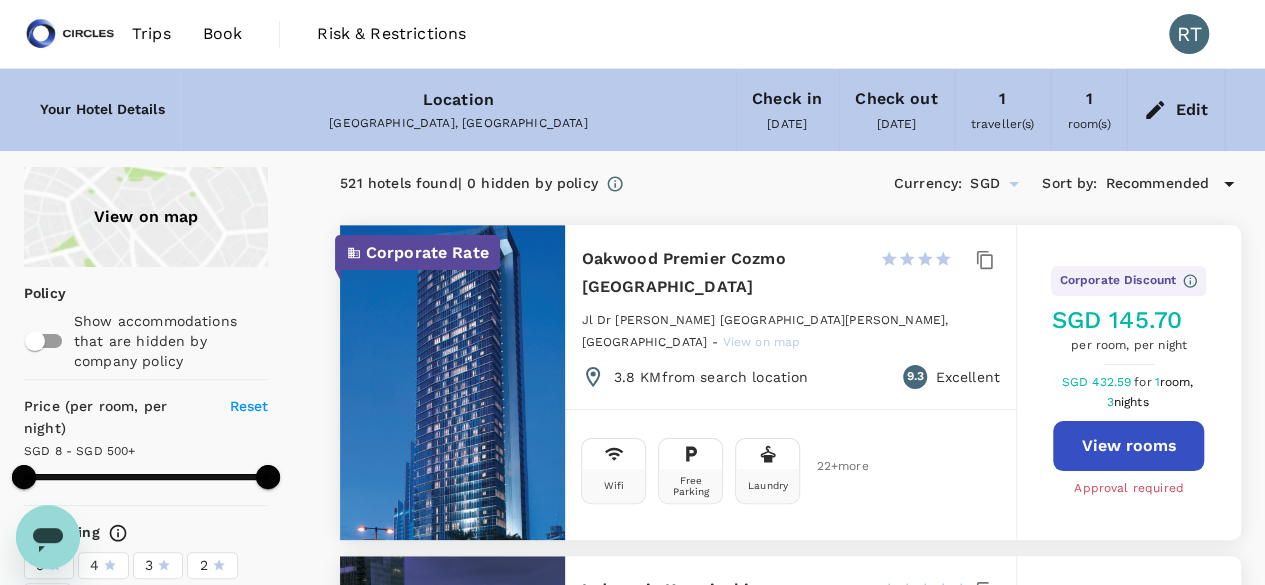 type on "499.63" 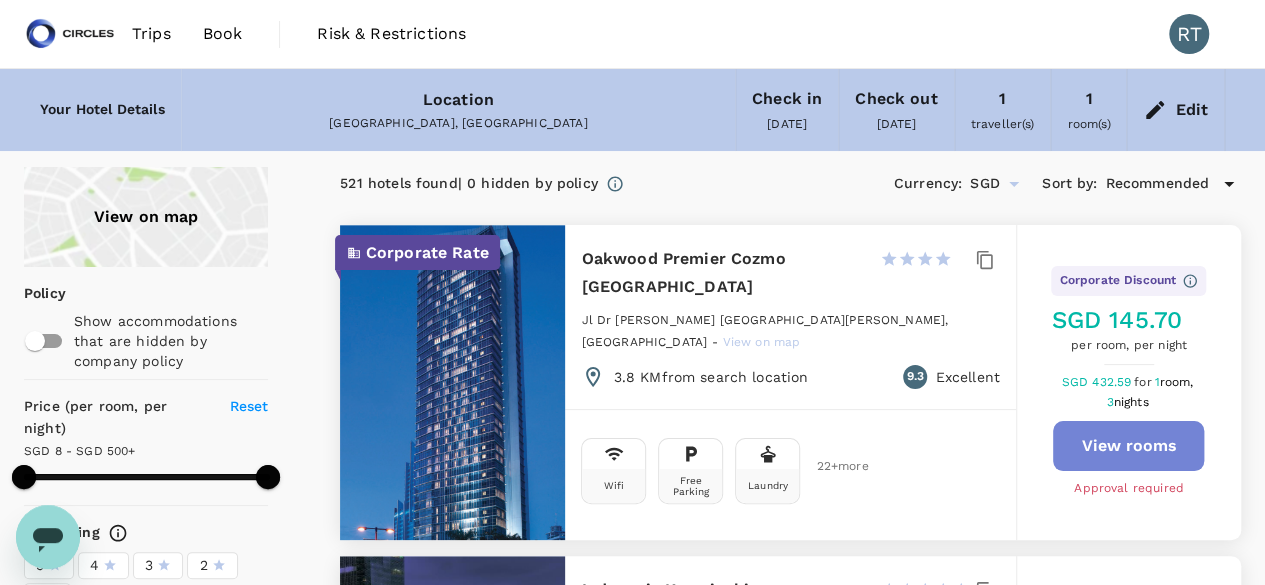 click on "View rooms" at bounding box center (1128, 446) 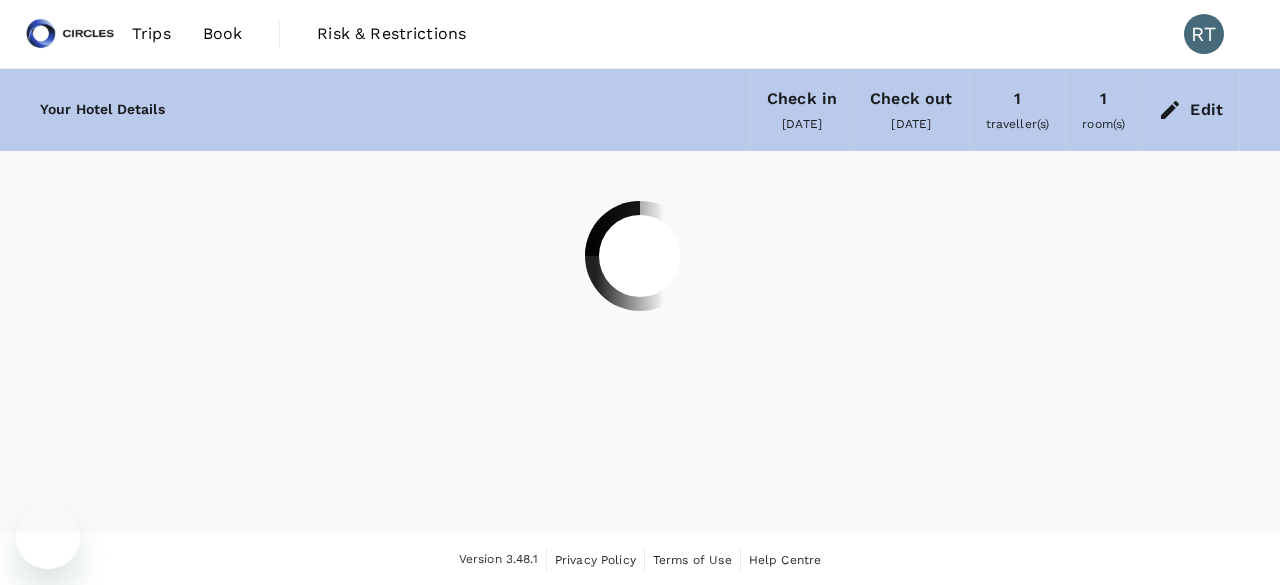 scroll, scrollTop: 0, scrollLeft: 0, axis: both 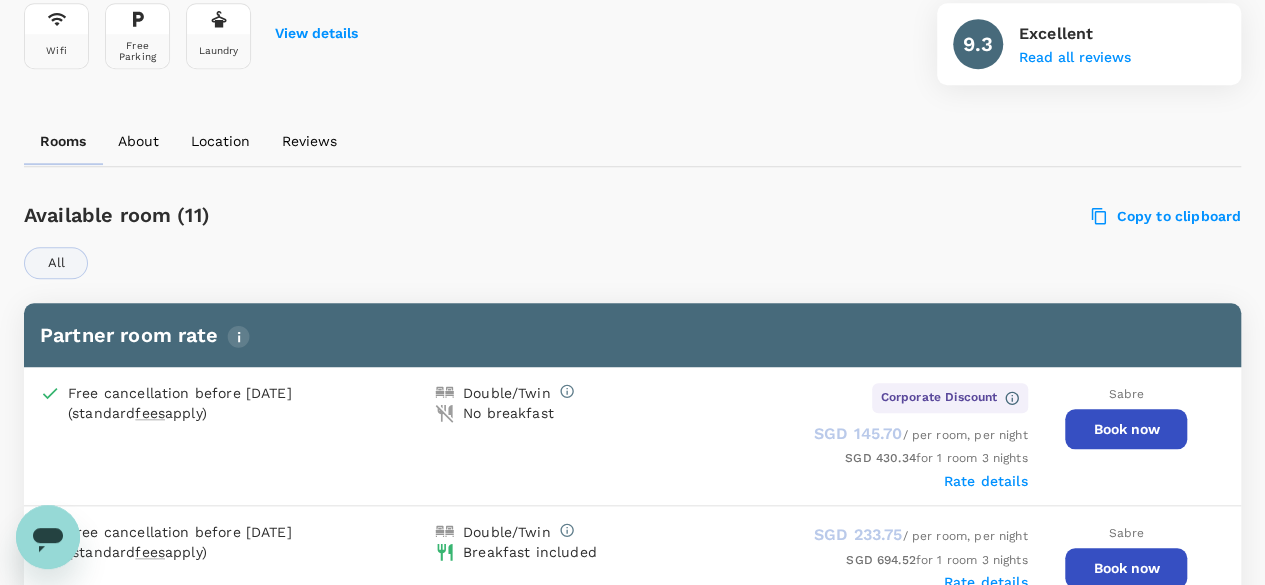 click on "Book now" at bounding box center [1126, 429] 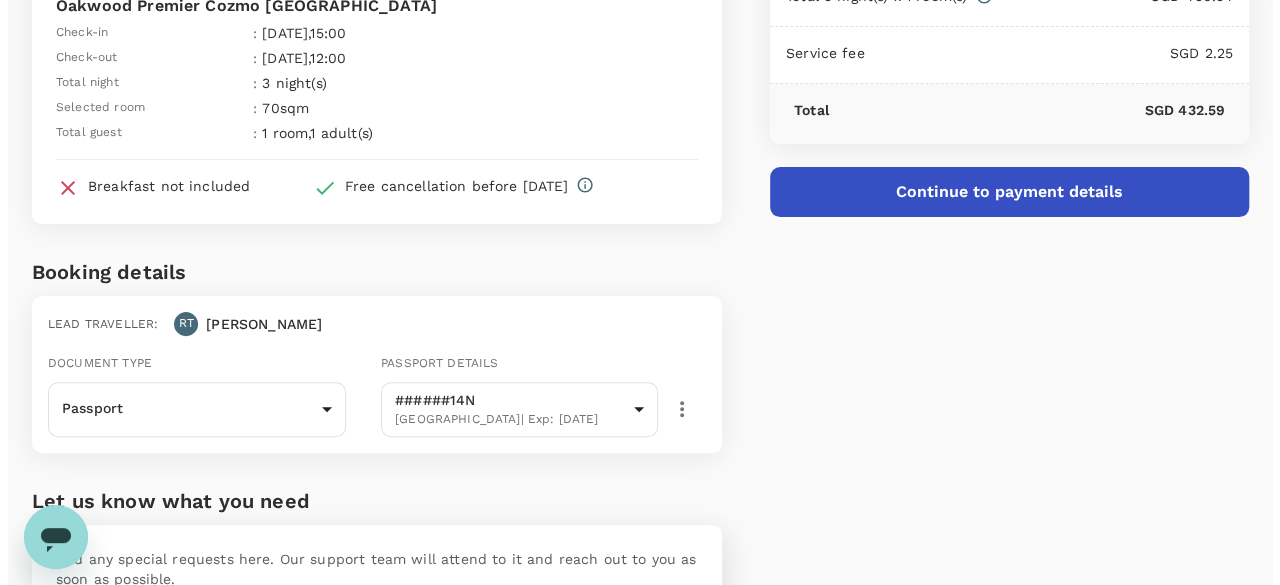 scroll, scrollTop: 160, scrollLeft: 0, axis: vertical 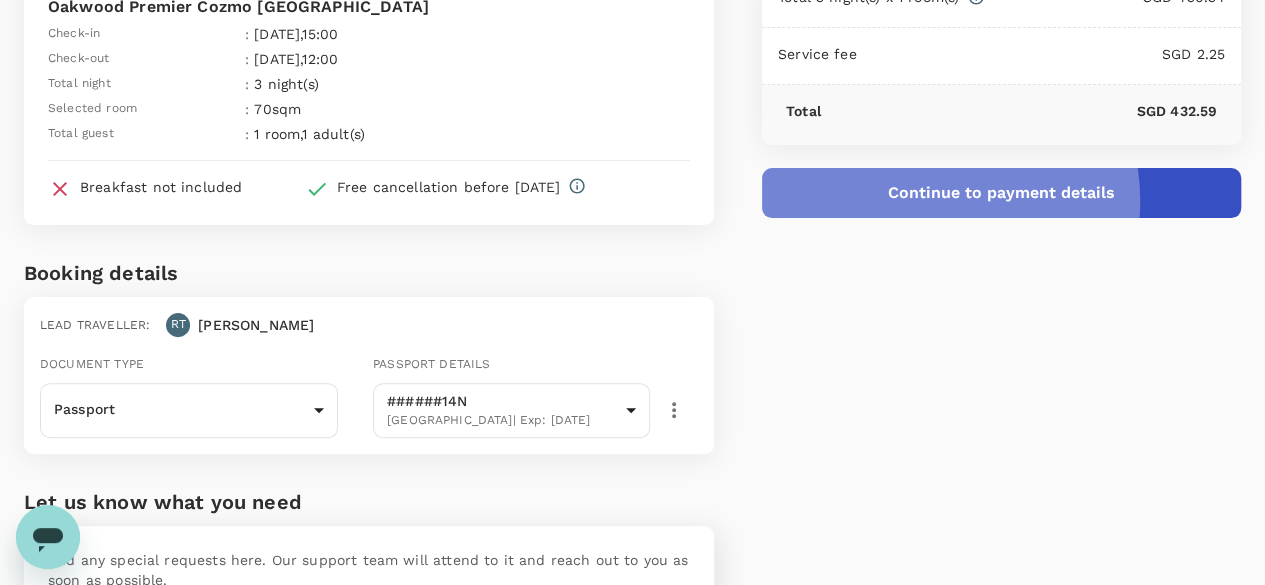 click on "Continue to payment details" at bounding box center [1001, 193] 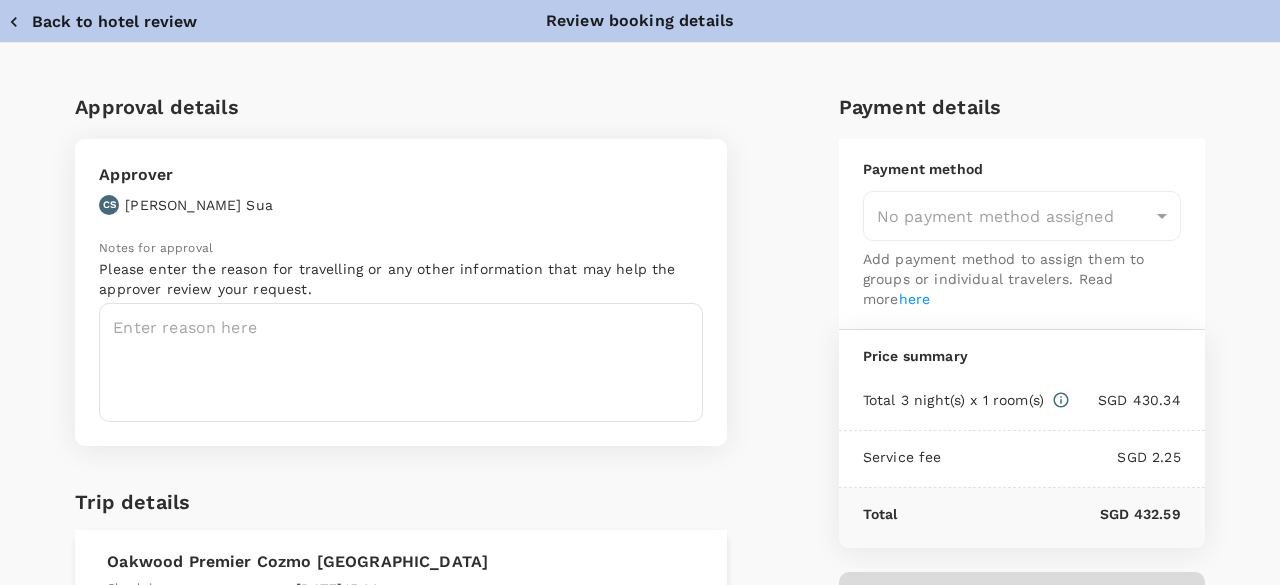 type on "9cb7bd09-647a-4334-94d9-122ca4480a85" 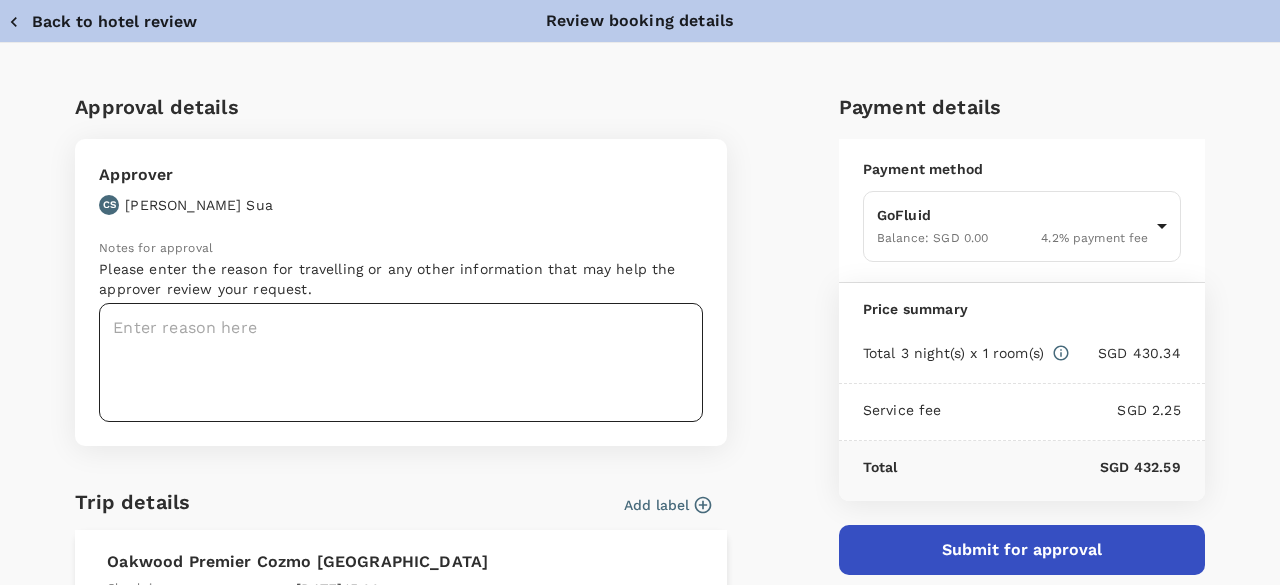 click at bounding box center (401, 362) 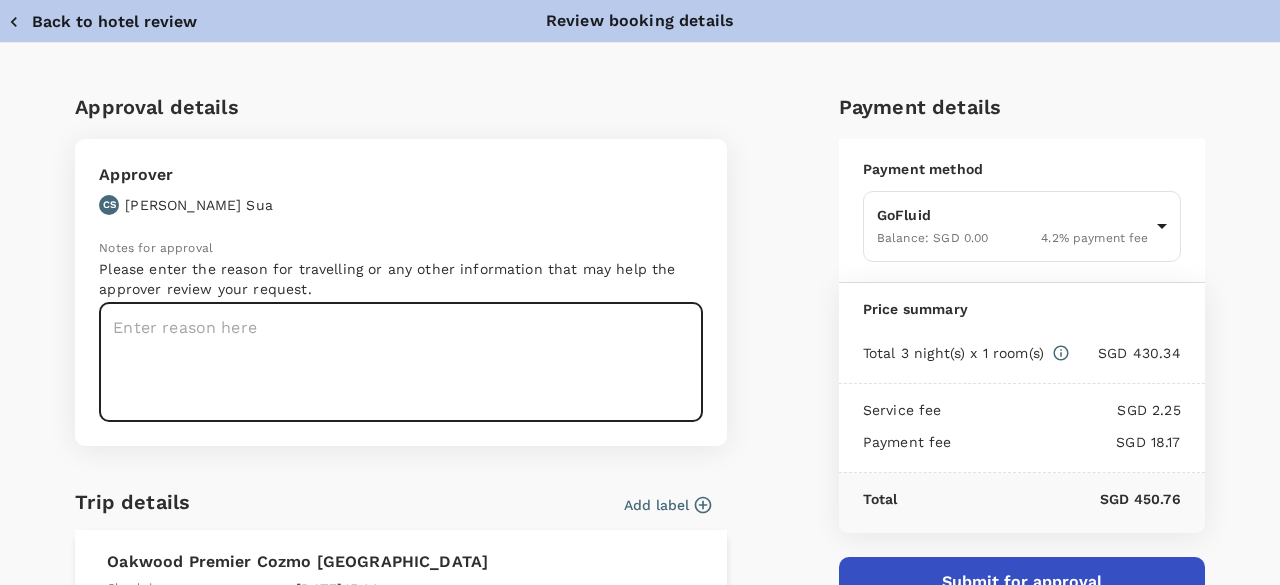 click at bounding box center [401, 362] 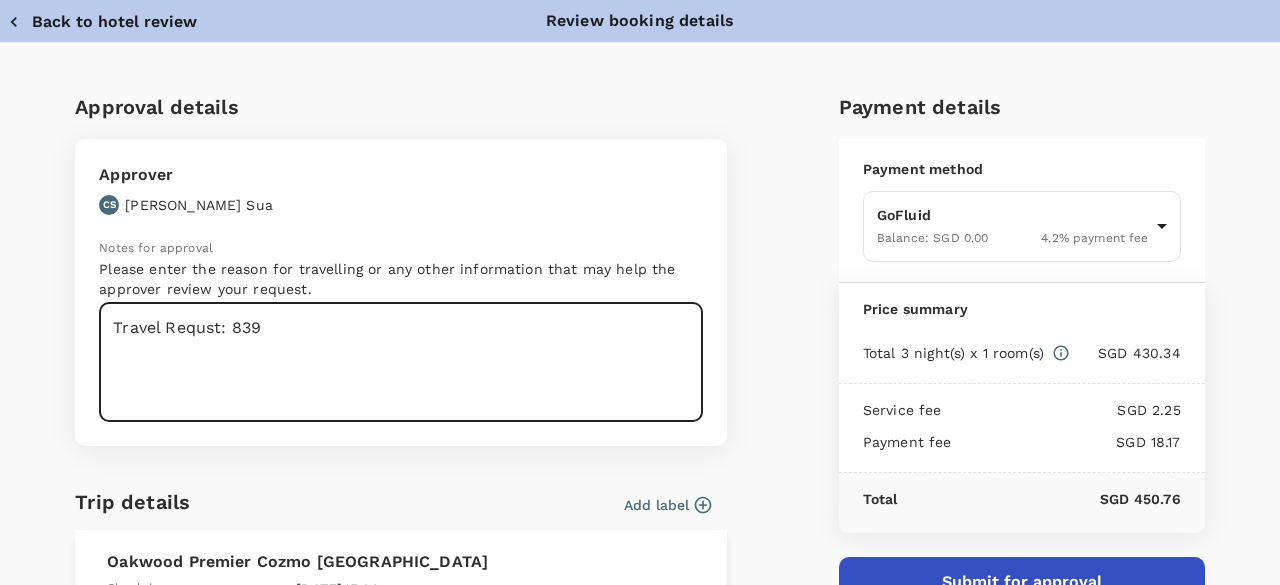 click on "Travel Requst: 839" at bounding box center [401, 362] 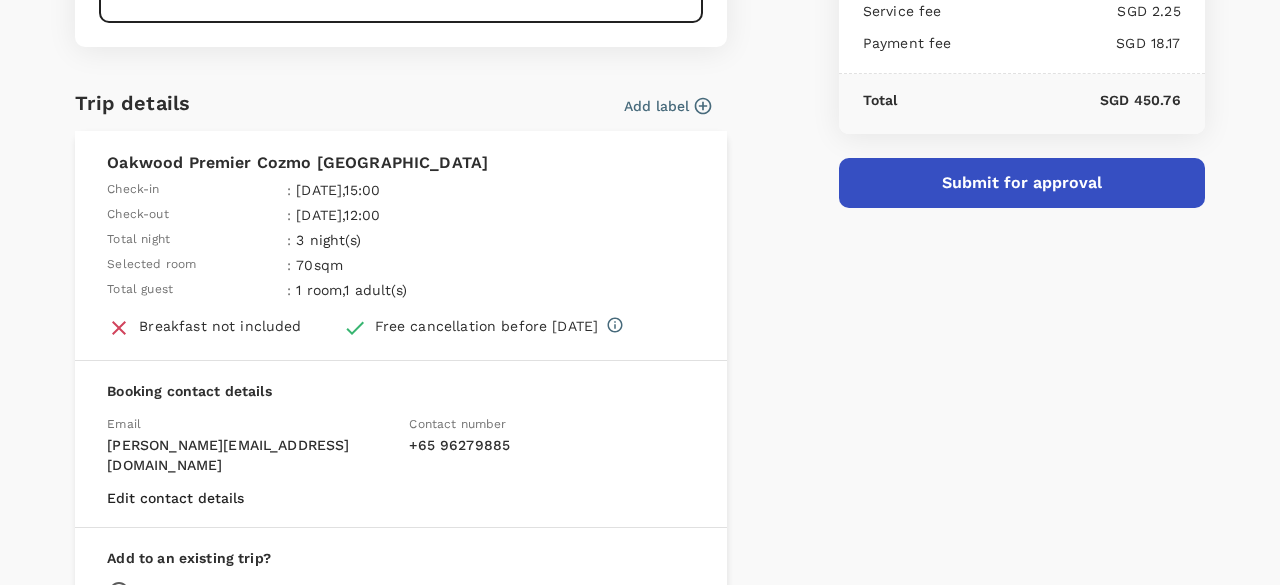 scroll, scrollTop: 400, scrollLeft: 0, axis: vertical 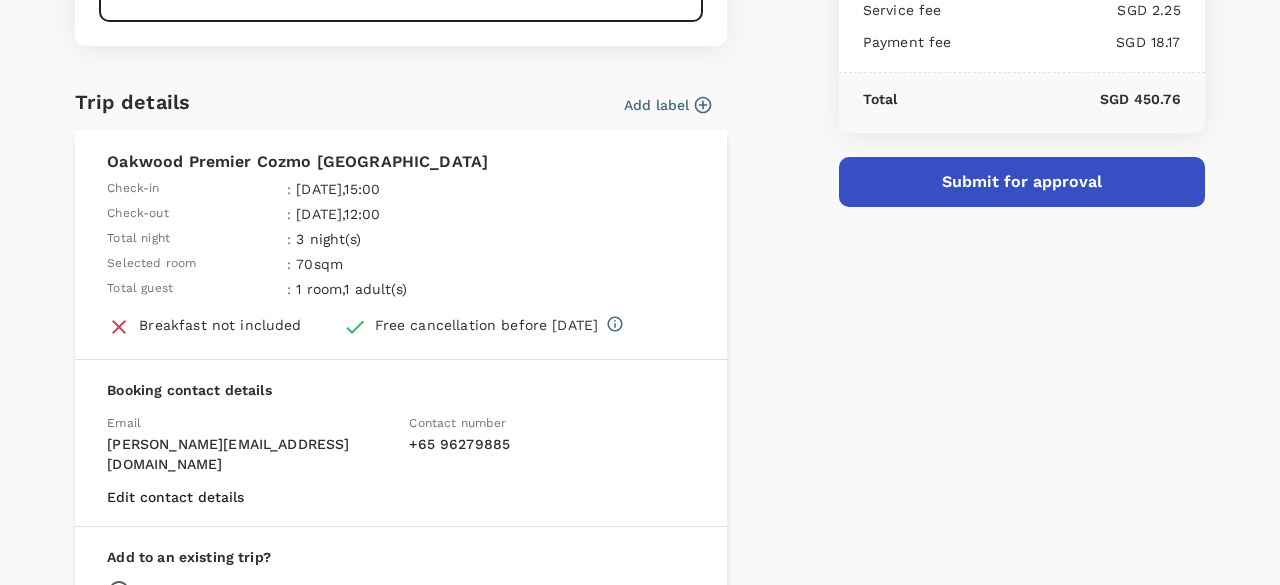 type on "Travel Request: 839" 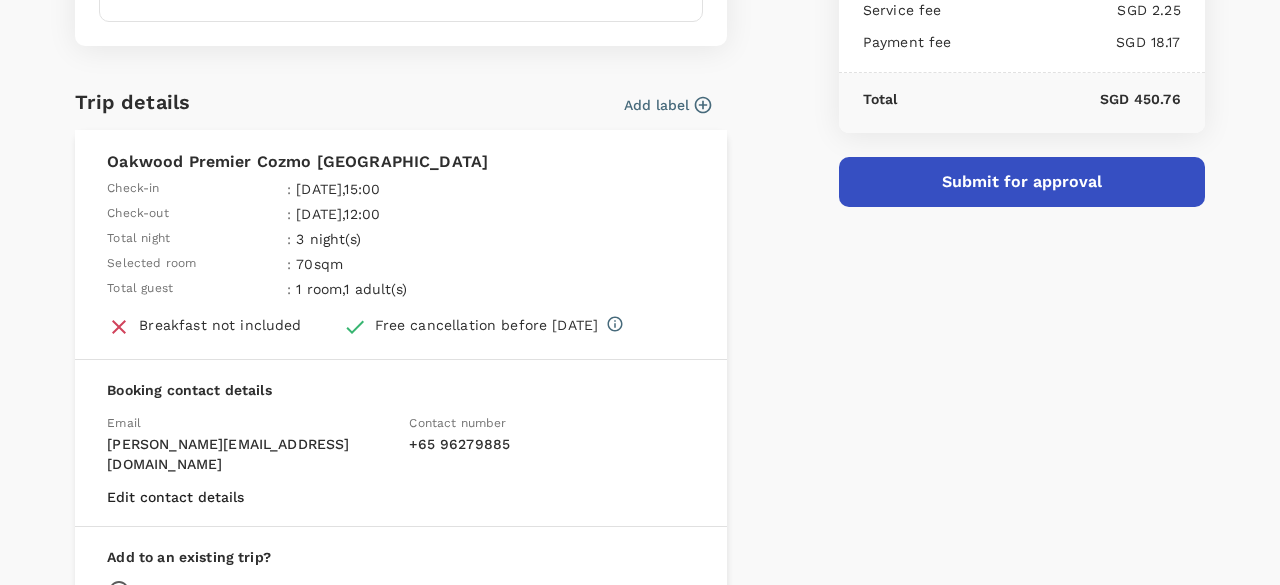 click 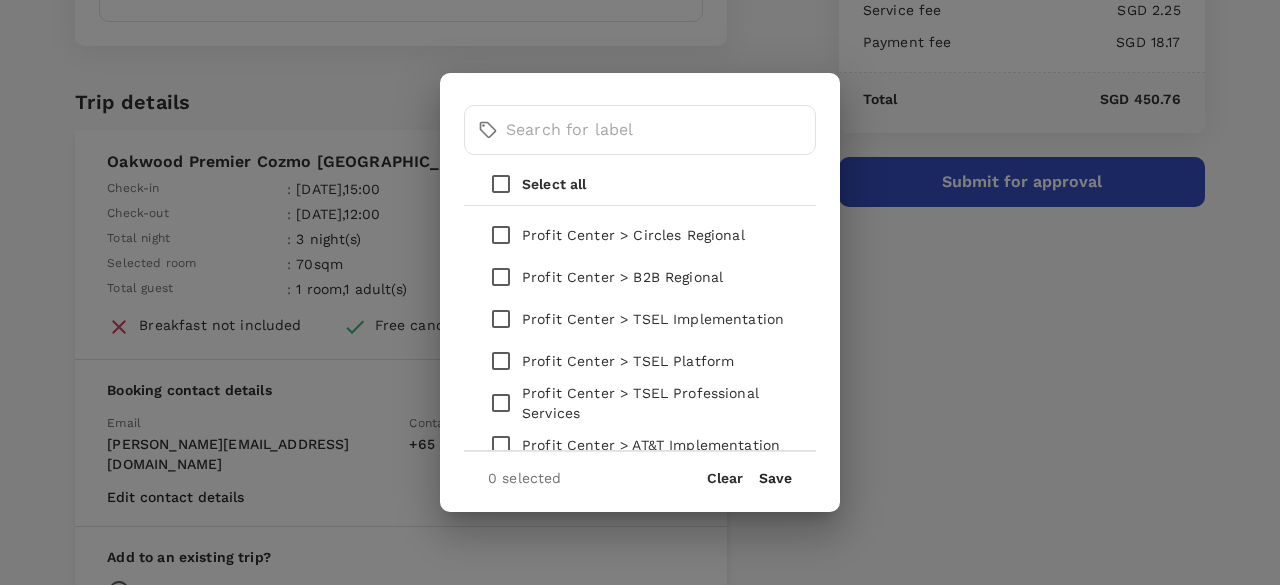 click on "Profit Center > TSEL Implementation" at bounding box center [653, 319] 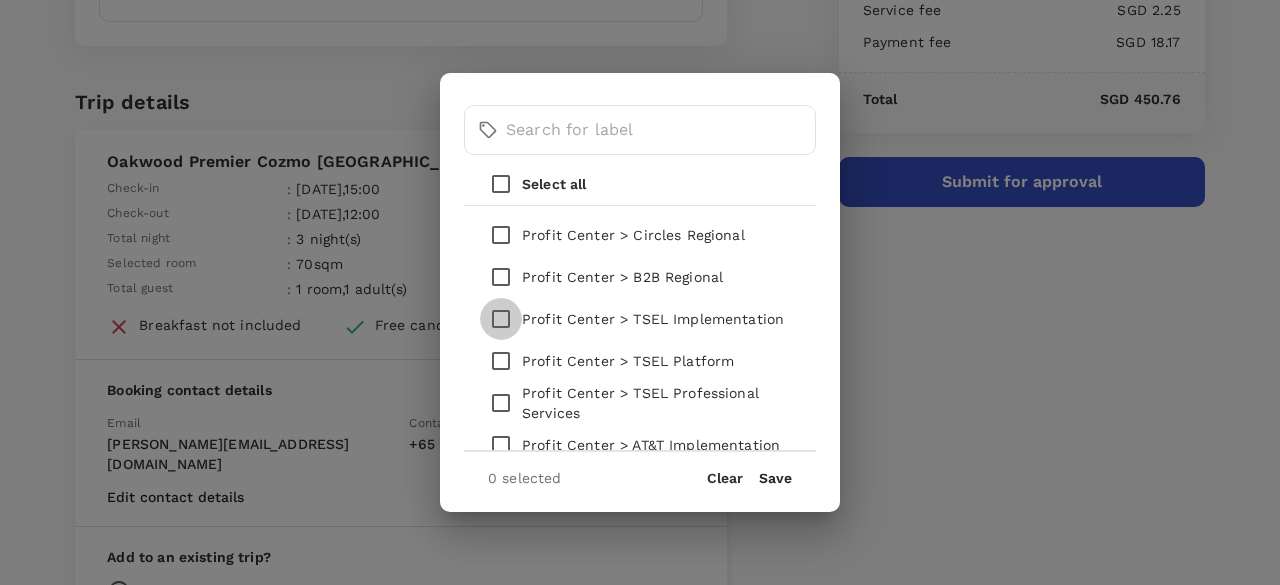 click at bounding box center (501, 319) 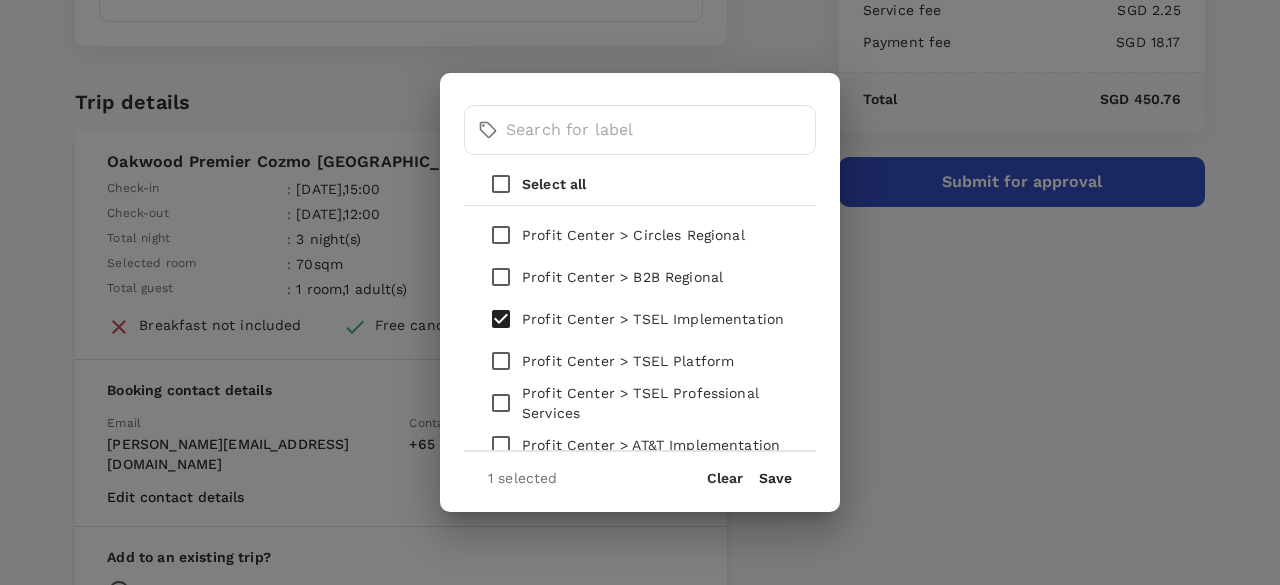 click on "Save" at bounding box center (775, 478) 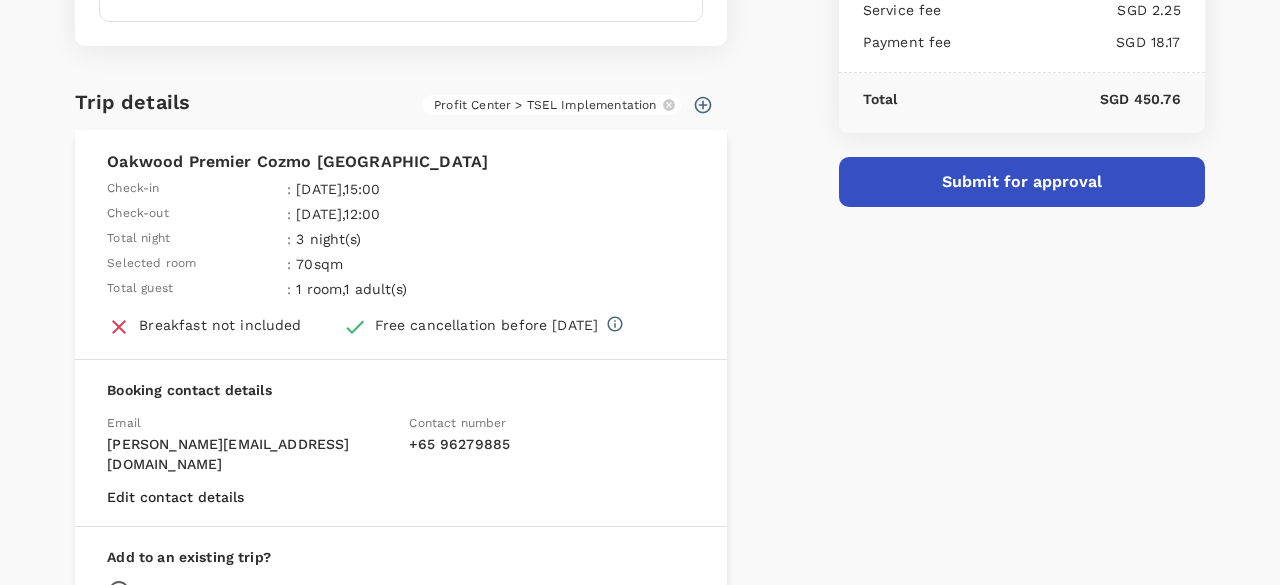 click on "Submit for approval" at bounding box center (1022, 182) 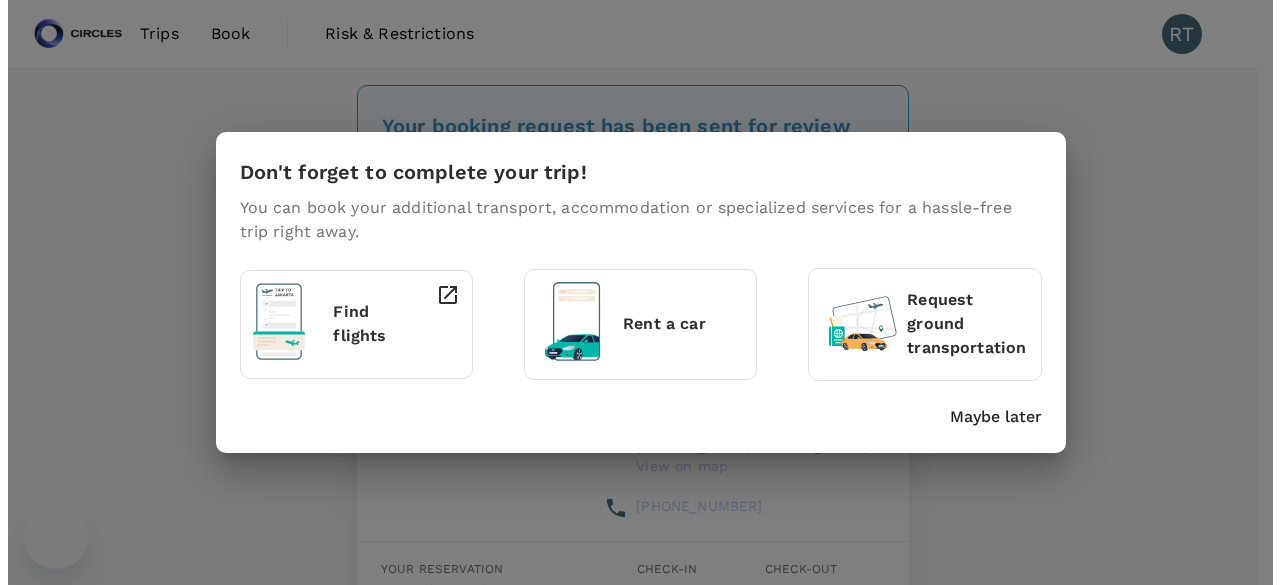 scroll, scrollTop: 0, scrollLeft: 0, axis: both 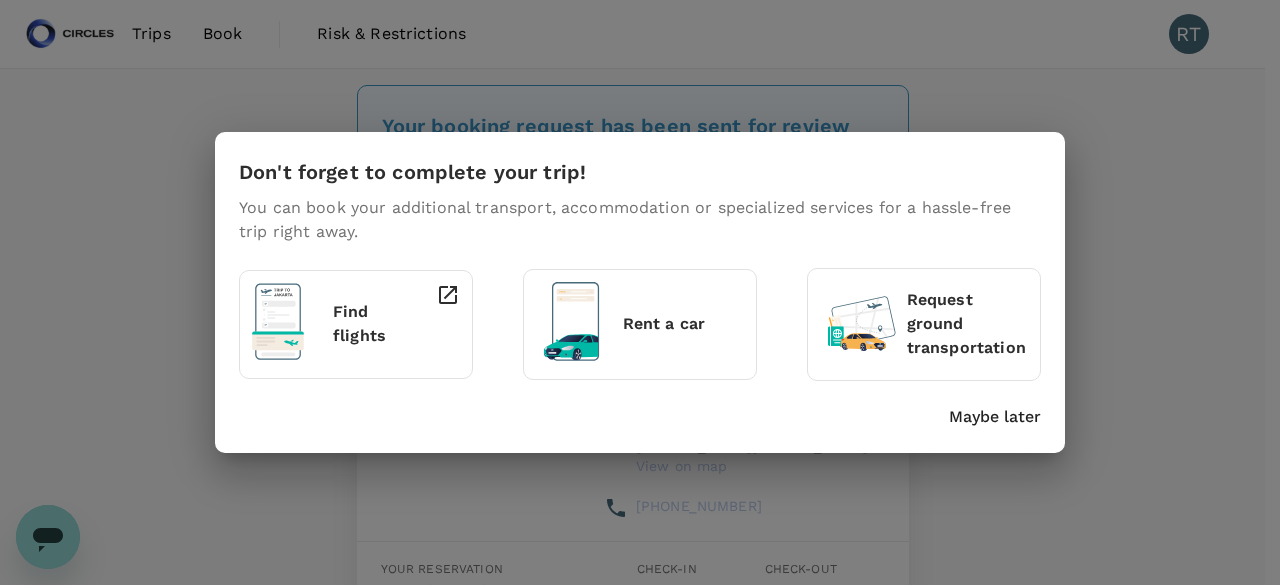 click on "Don't forget to complete your trip! You can book your additional transport, accommodation or specialized services for a hassle-free trip right away. Find flights Rent a car Request ground transportation Maybe later" at bounding box center [640, 292] 